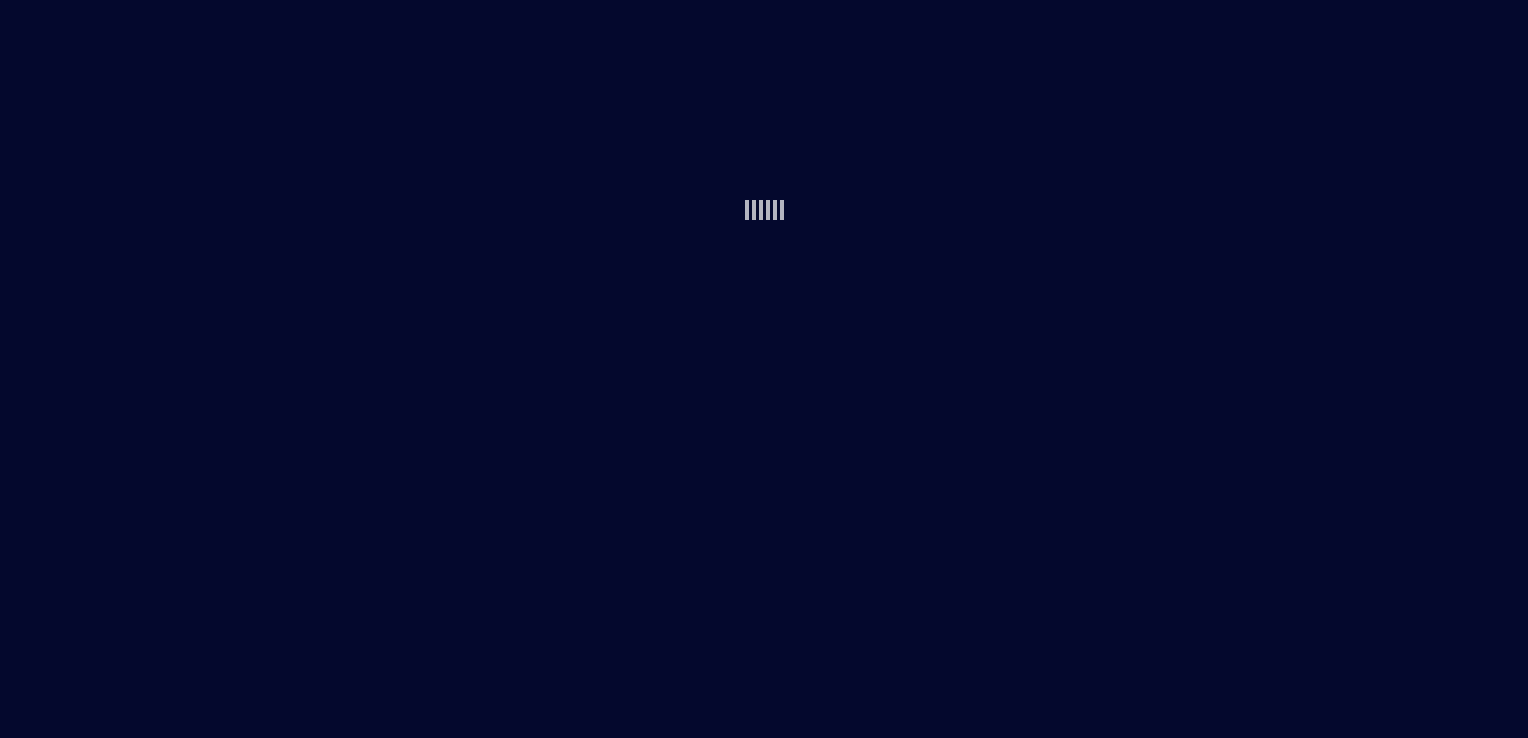 scroll, scrollTop: 0, scrollLeft: 0, axis: both 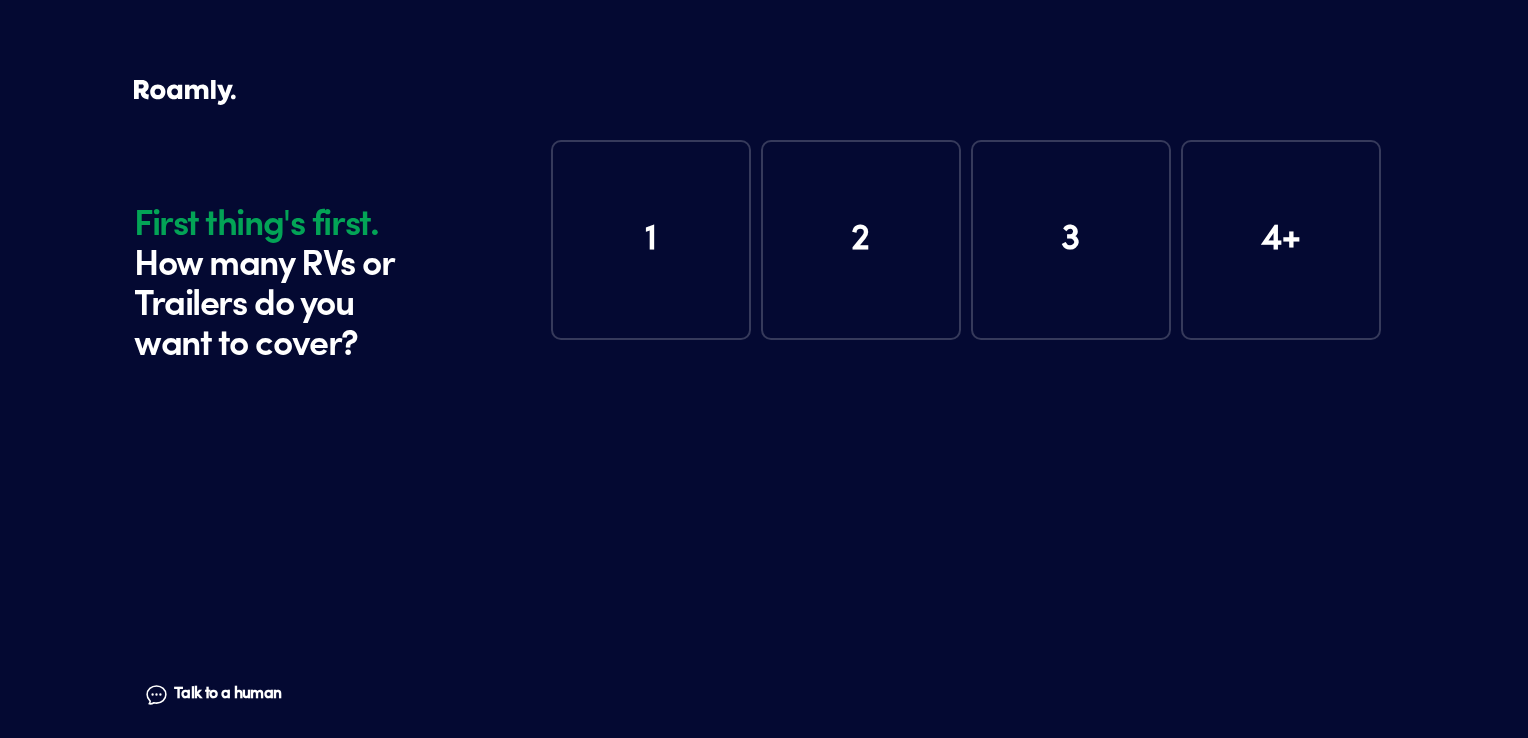 click on "1" at bounding box center (651, 240) 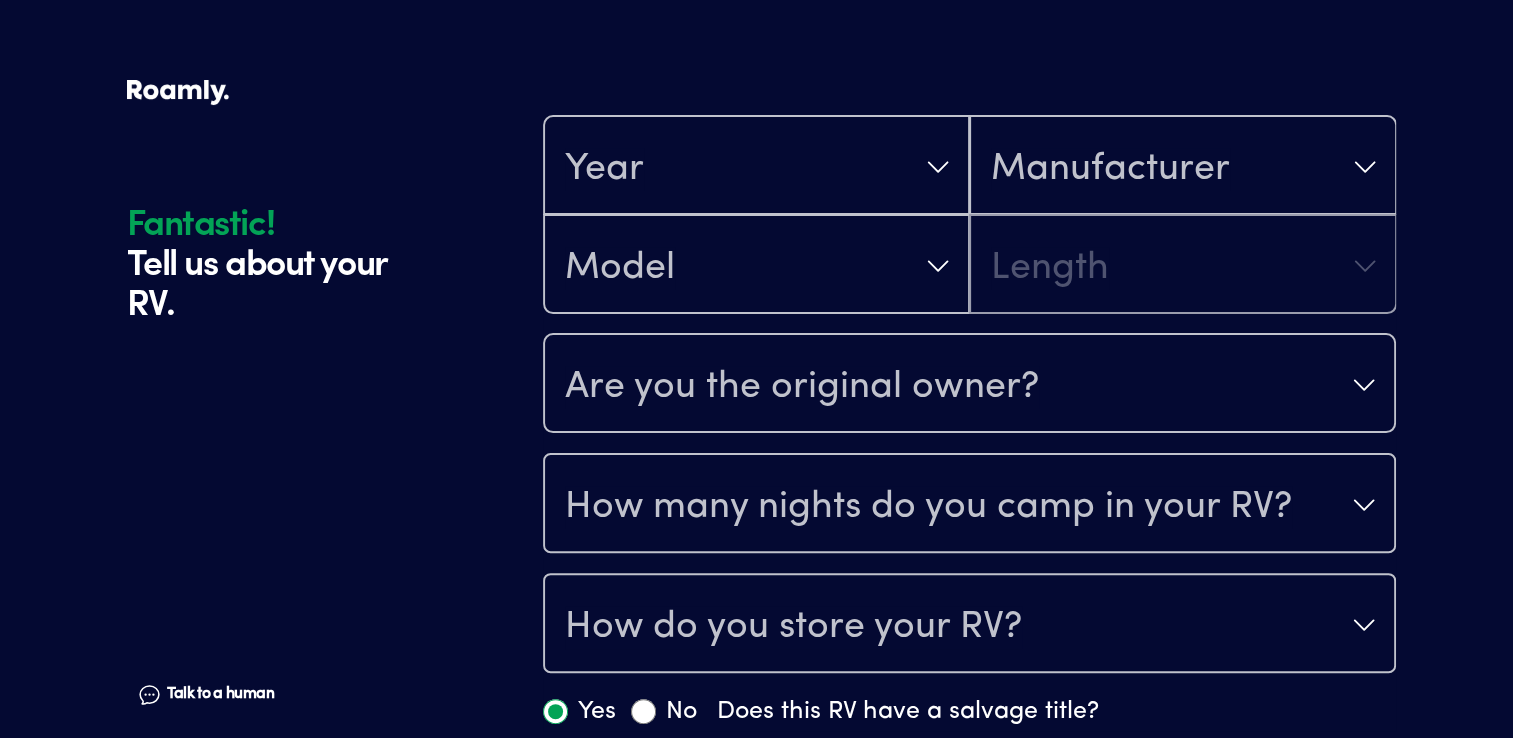 scroll, scrollTop: 412, scrollLeft: 0, axis: vertical 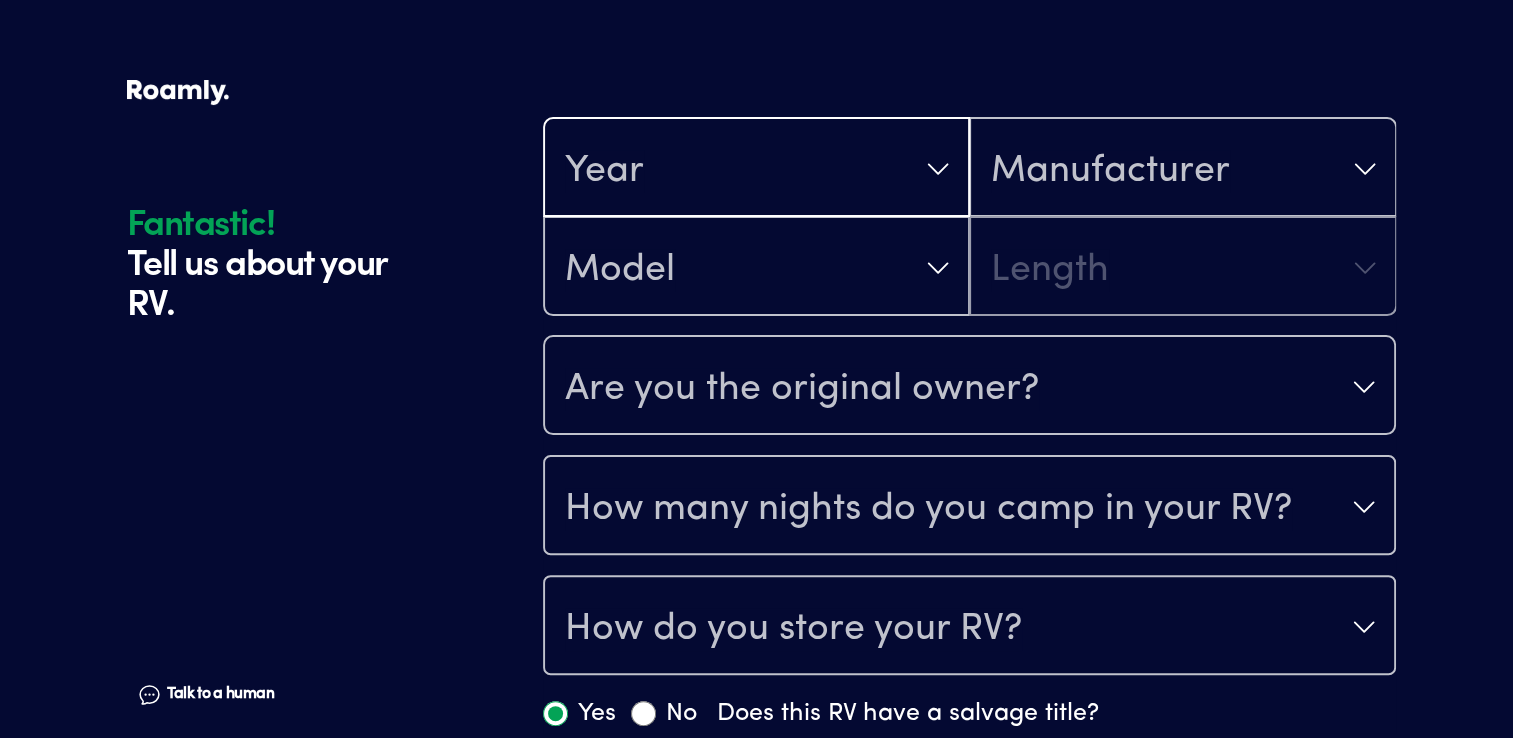 click on "Year" at bounding box center [756, 169] 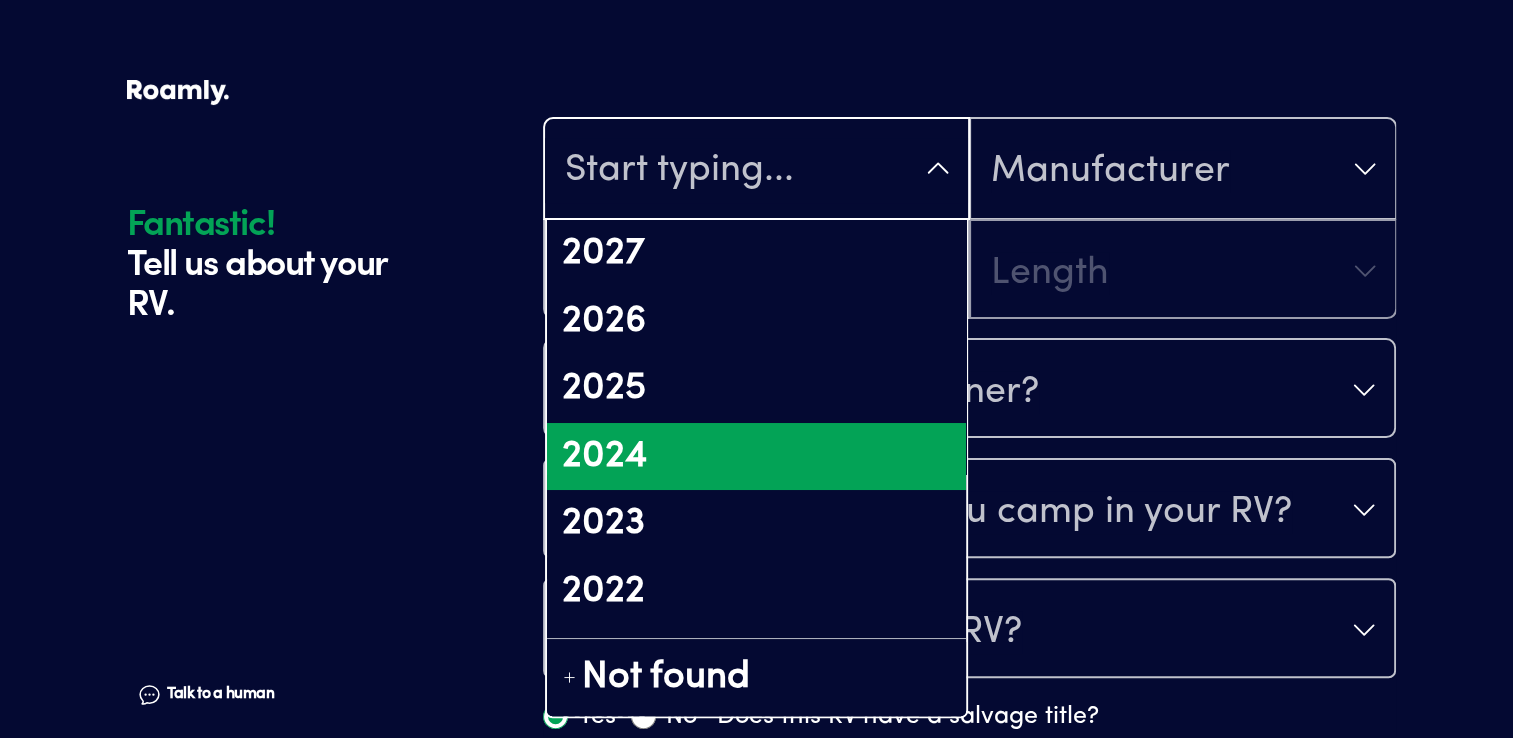 click on "2024" at bounding box center [756, 457] 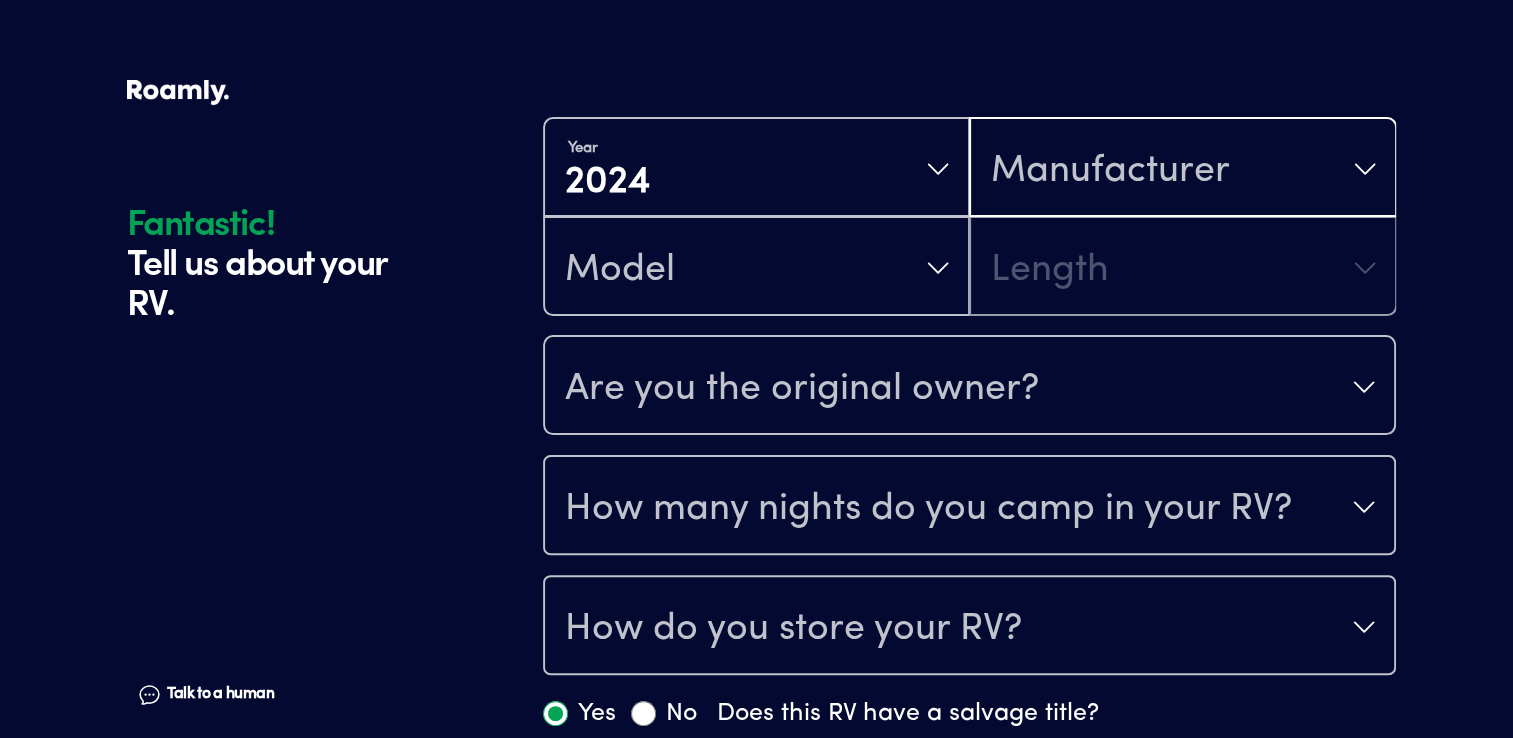 click on "Manufacturer" at bounding box center [1110, 171] 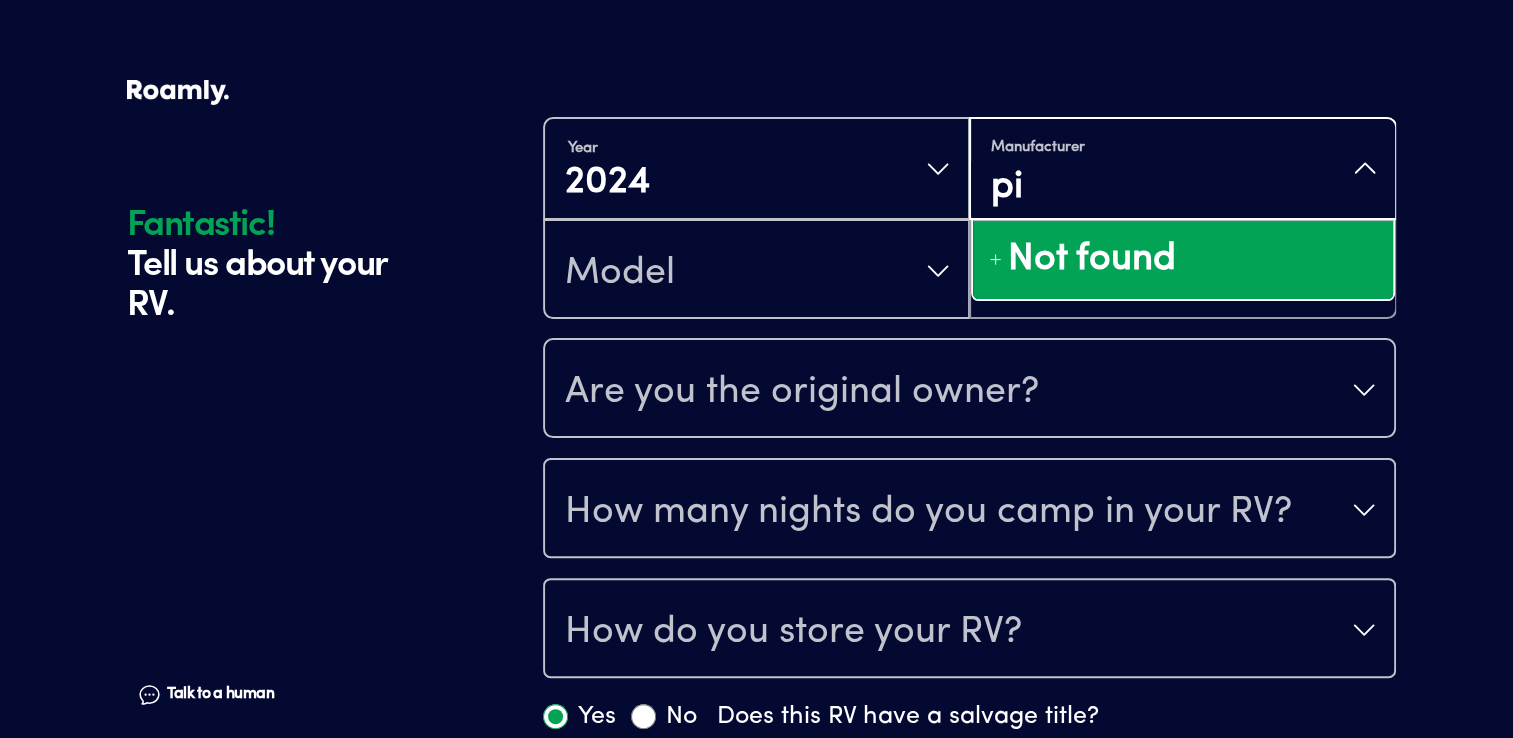 type on "p" 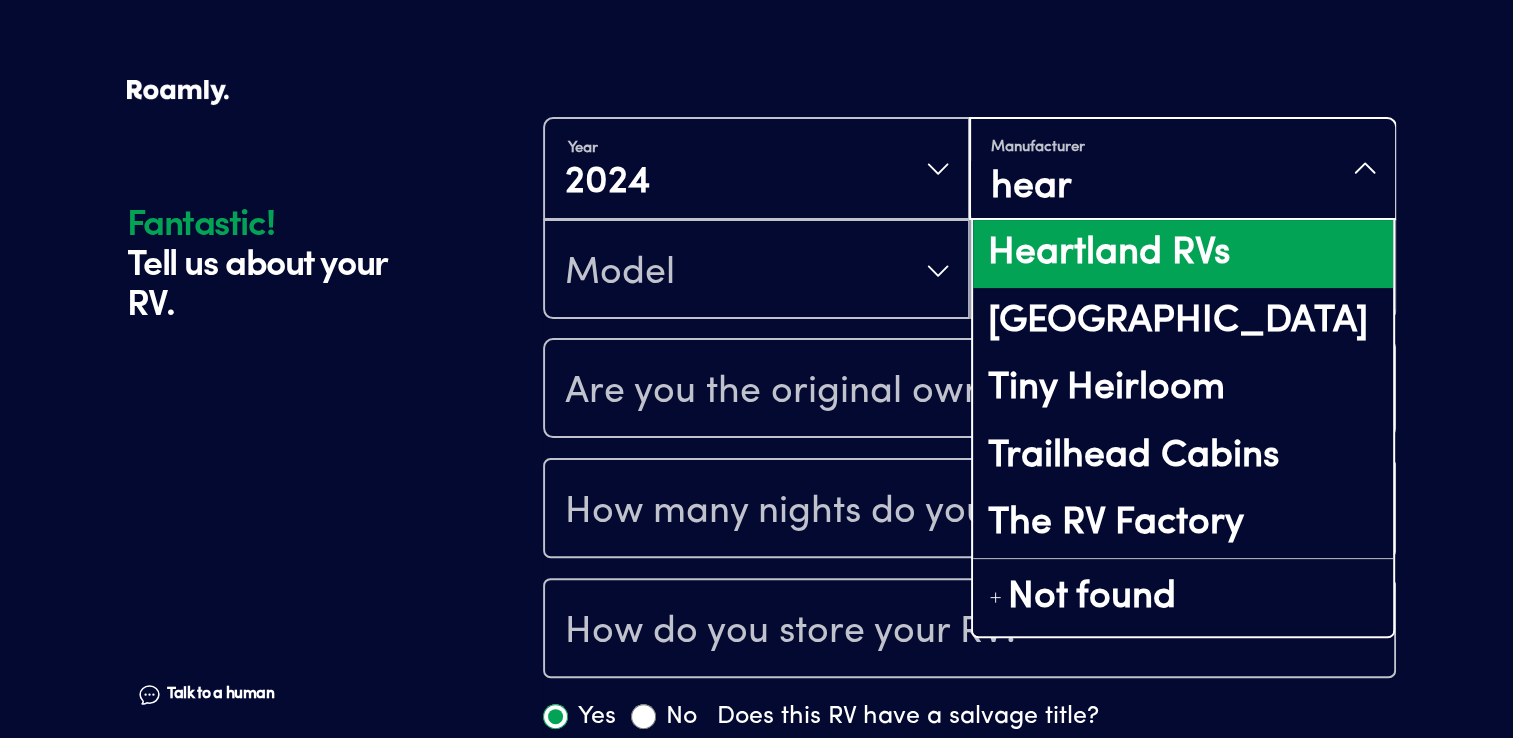 type on "hear" 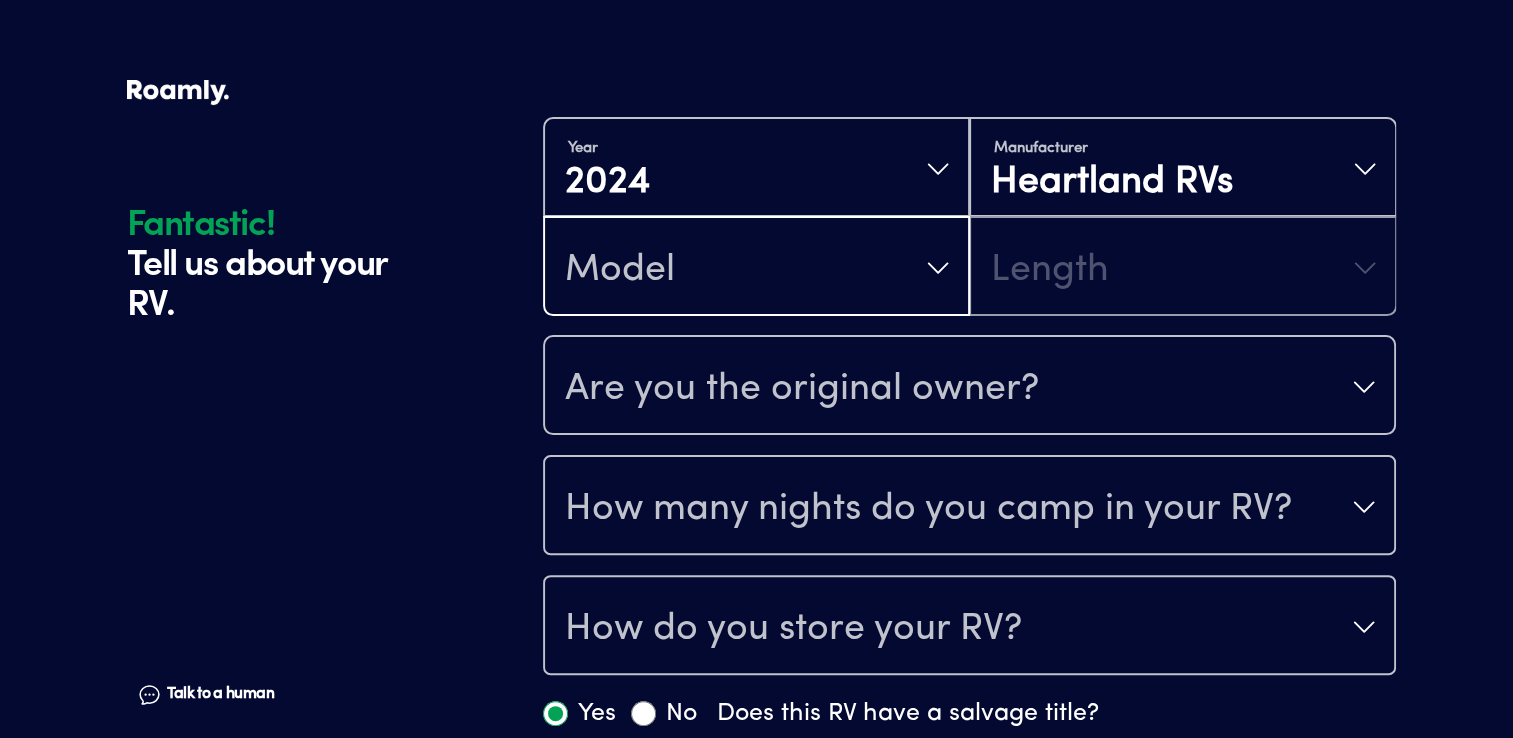 click on "Model" at bounding box center [756, 268] 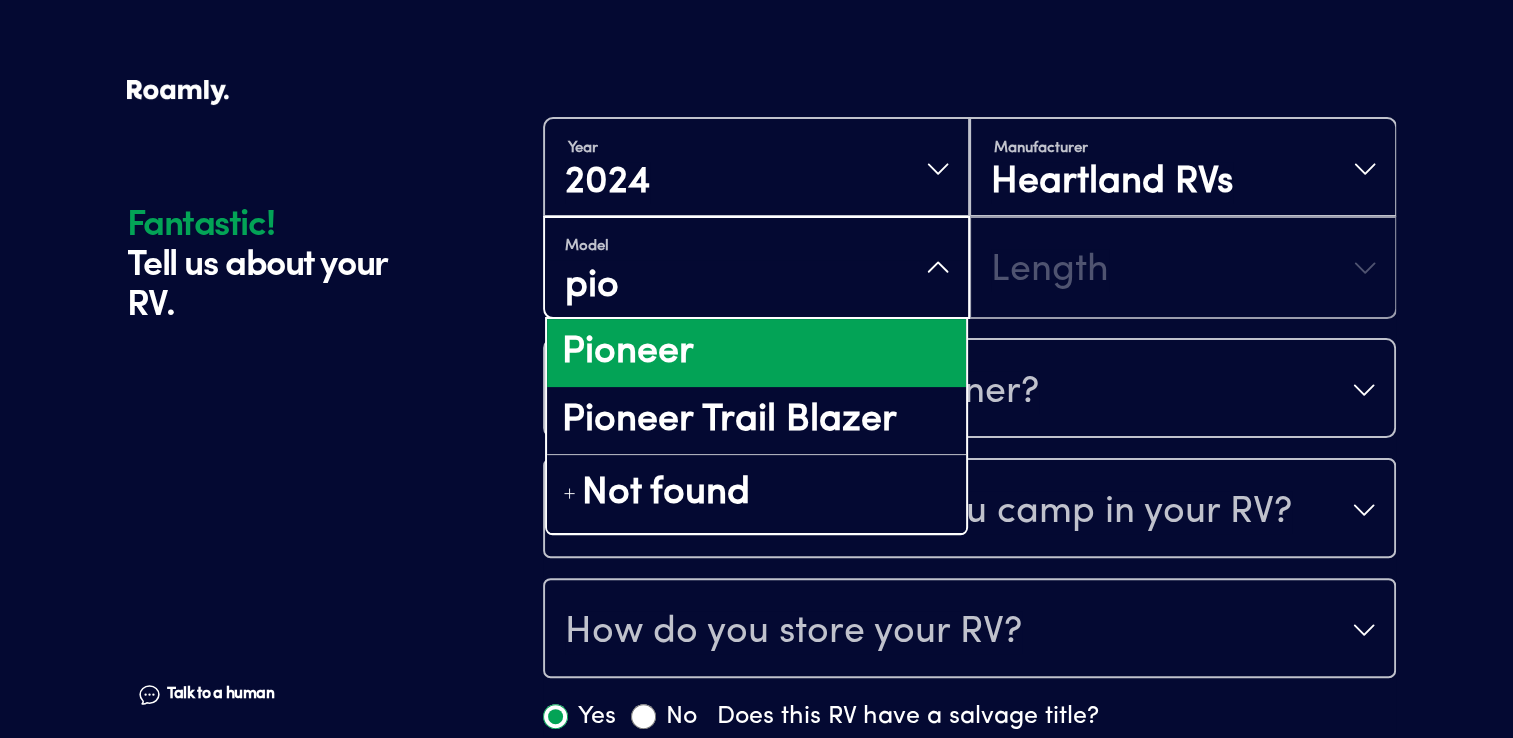 type on "pio" 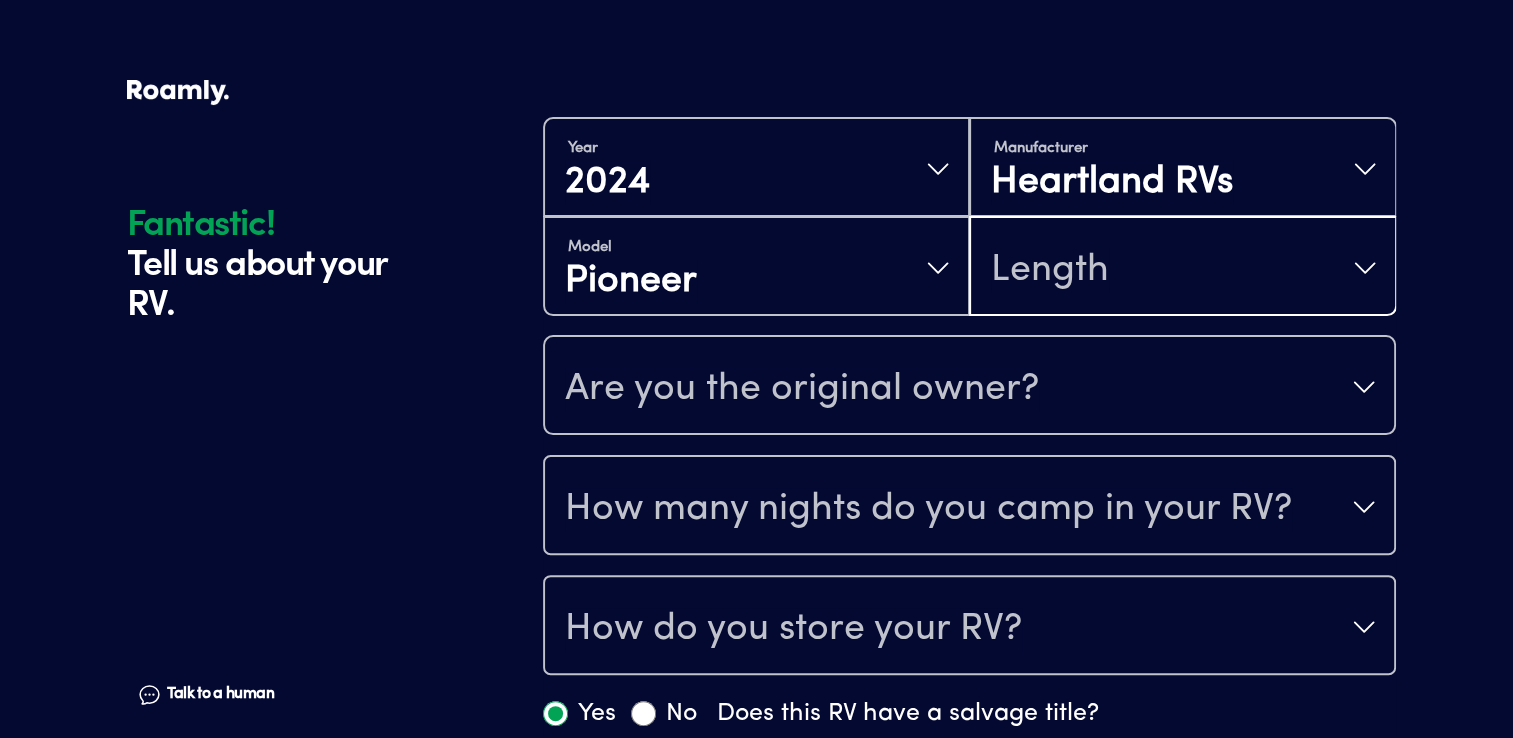 click on "Length" at bounding box center [1050, 270] 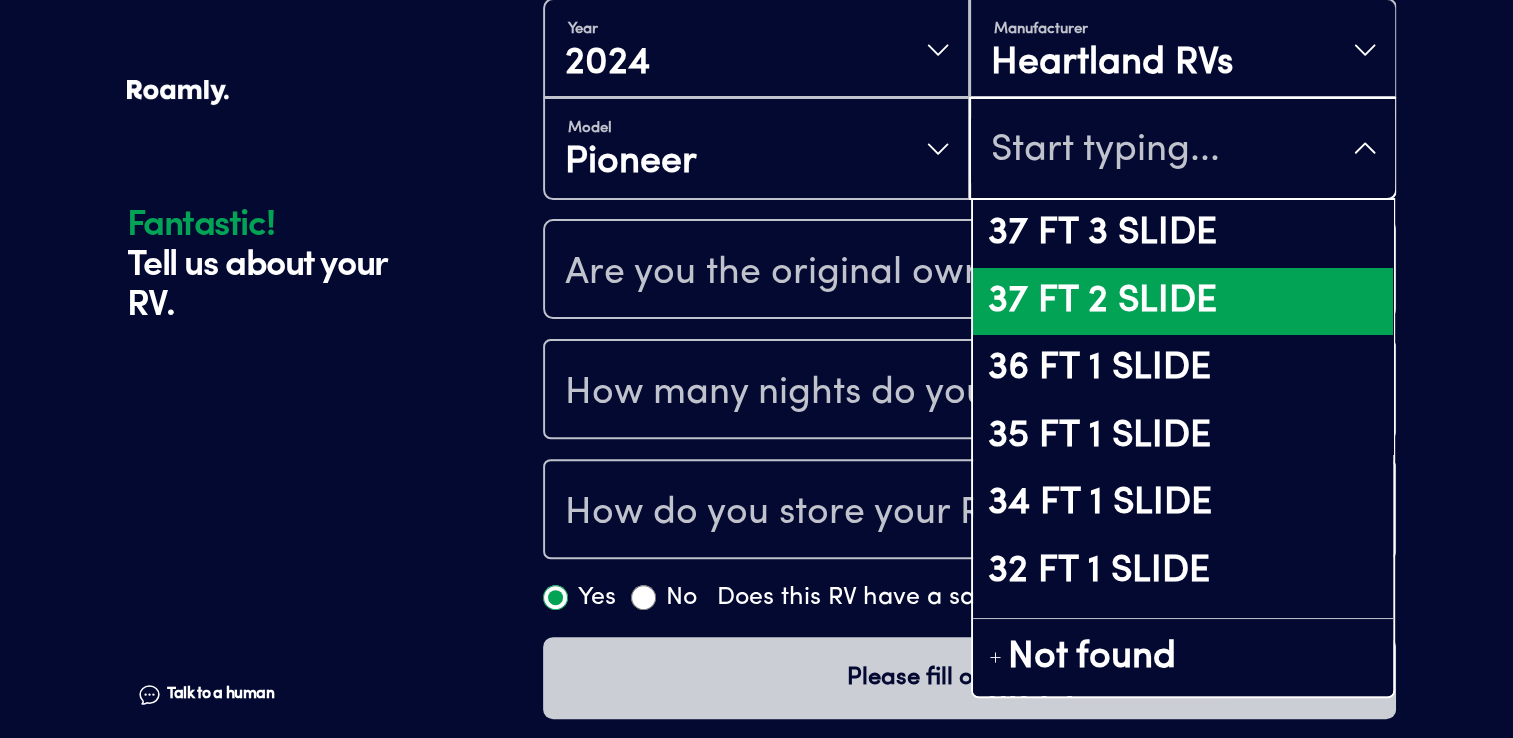 scroll, scrollTop: 540, scrollLeft: 0, axis: vertical 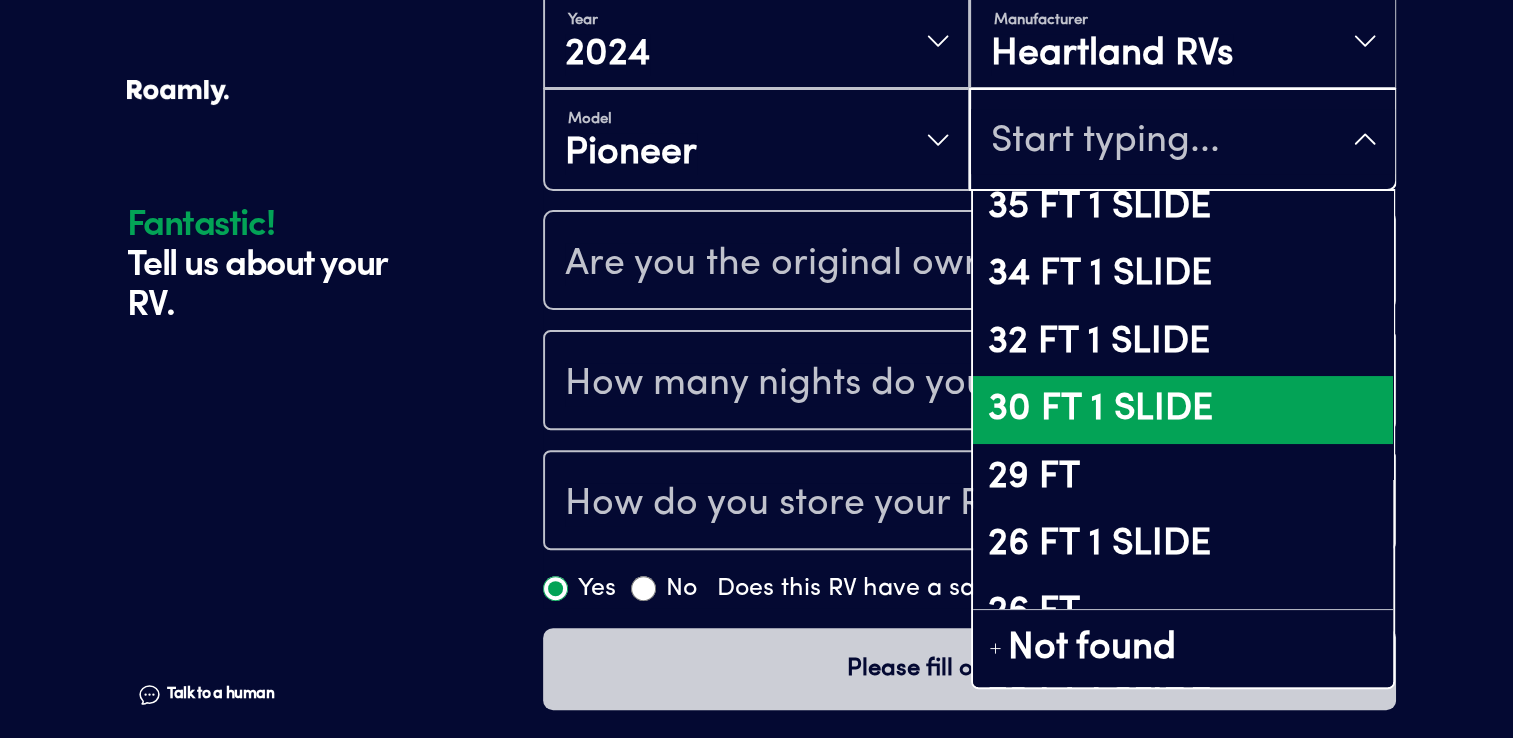 click on "30 FT 1 SLIDE" at bounding box center (1182, 410) 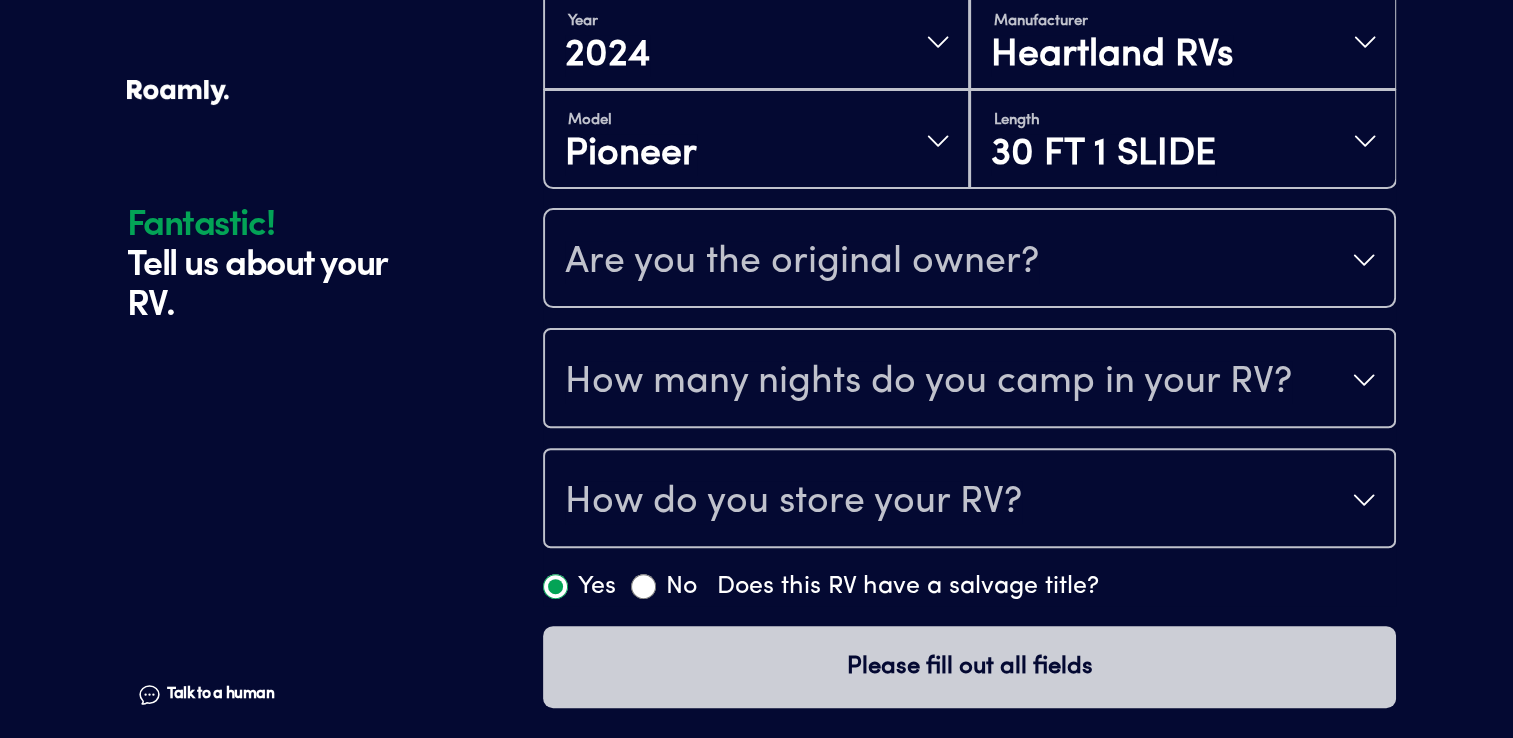 scroll, scrollTop: 538, scrollLeft: 0, axis: vertical 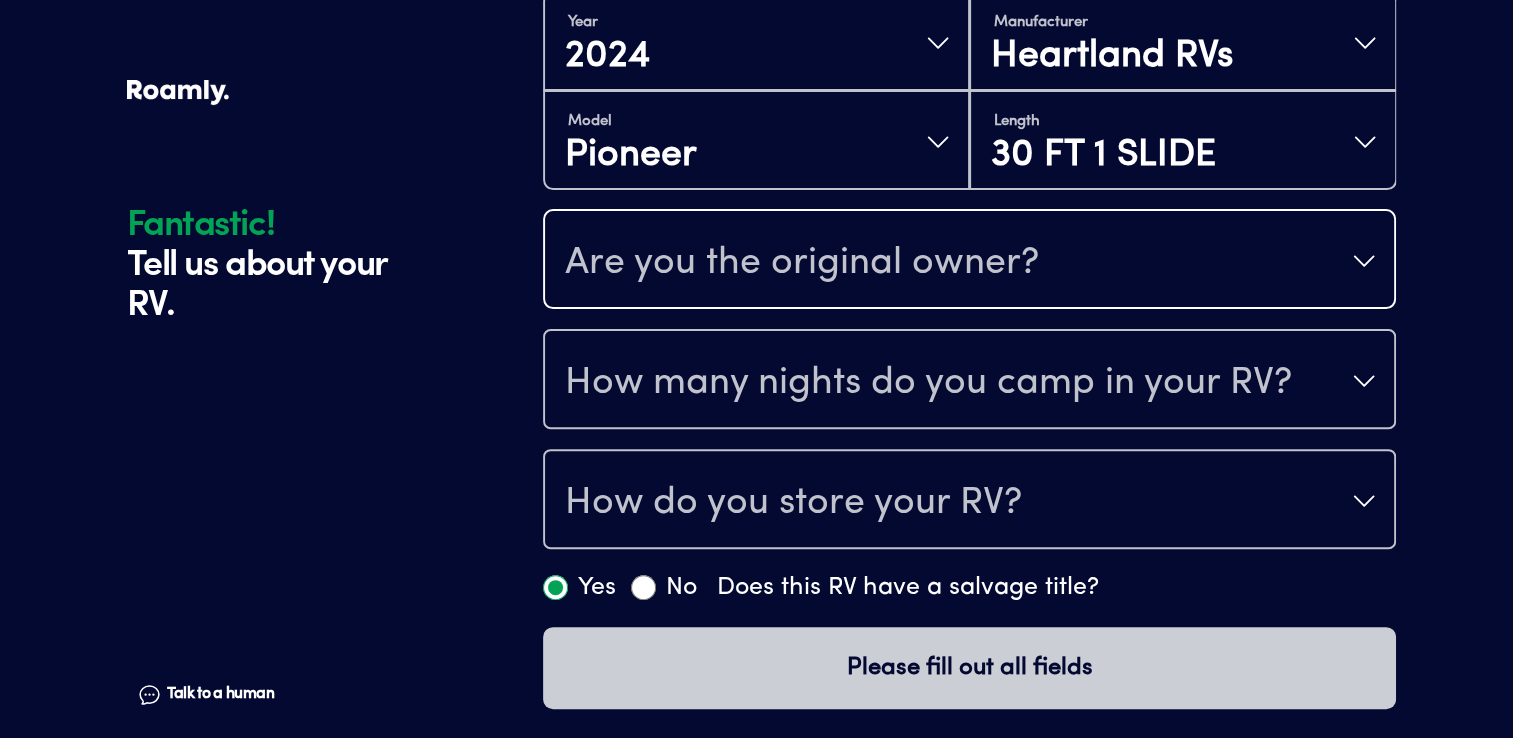 click on "Are you the original owner?" at bounding box center [802, 263] 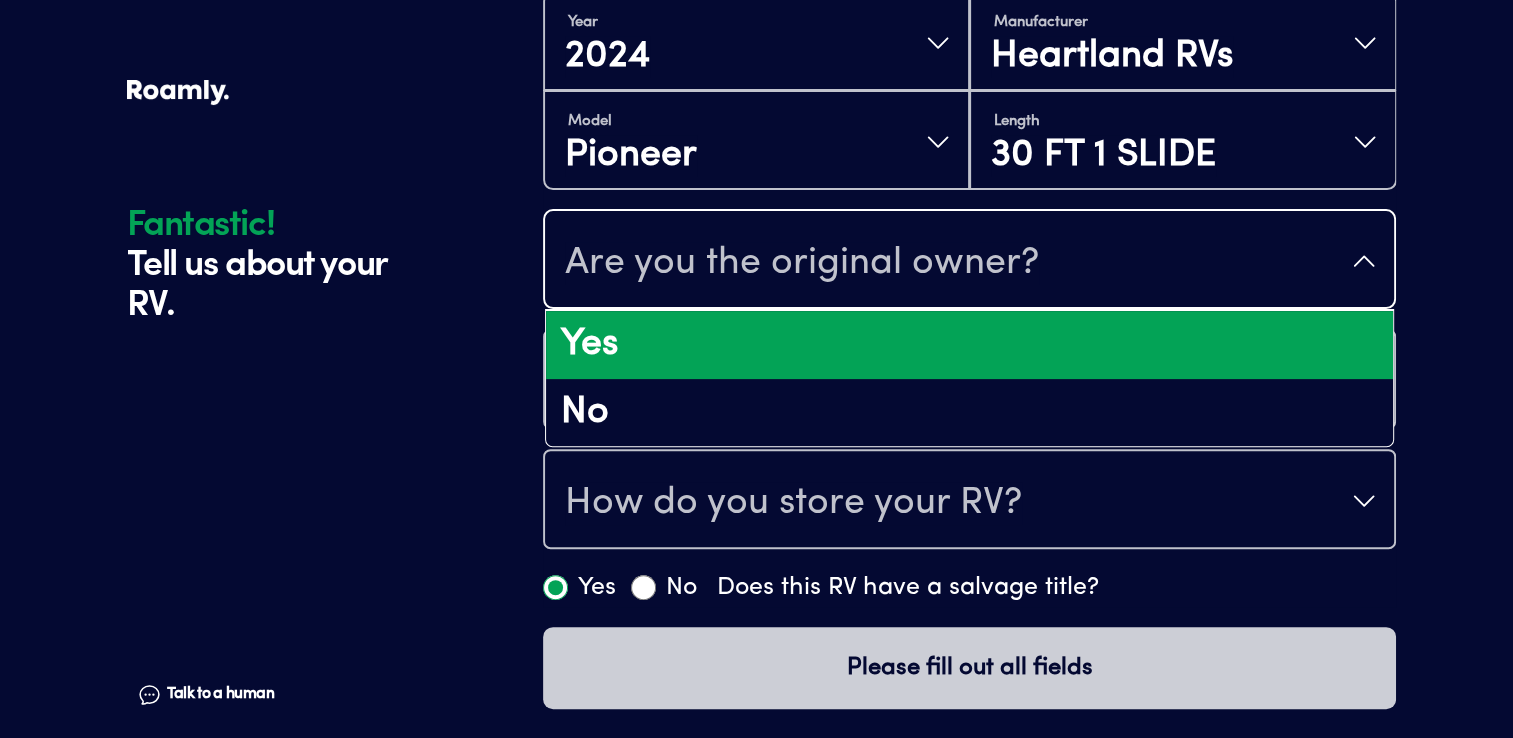 click on "Yes" at bounding box center (969, 345) 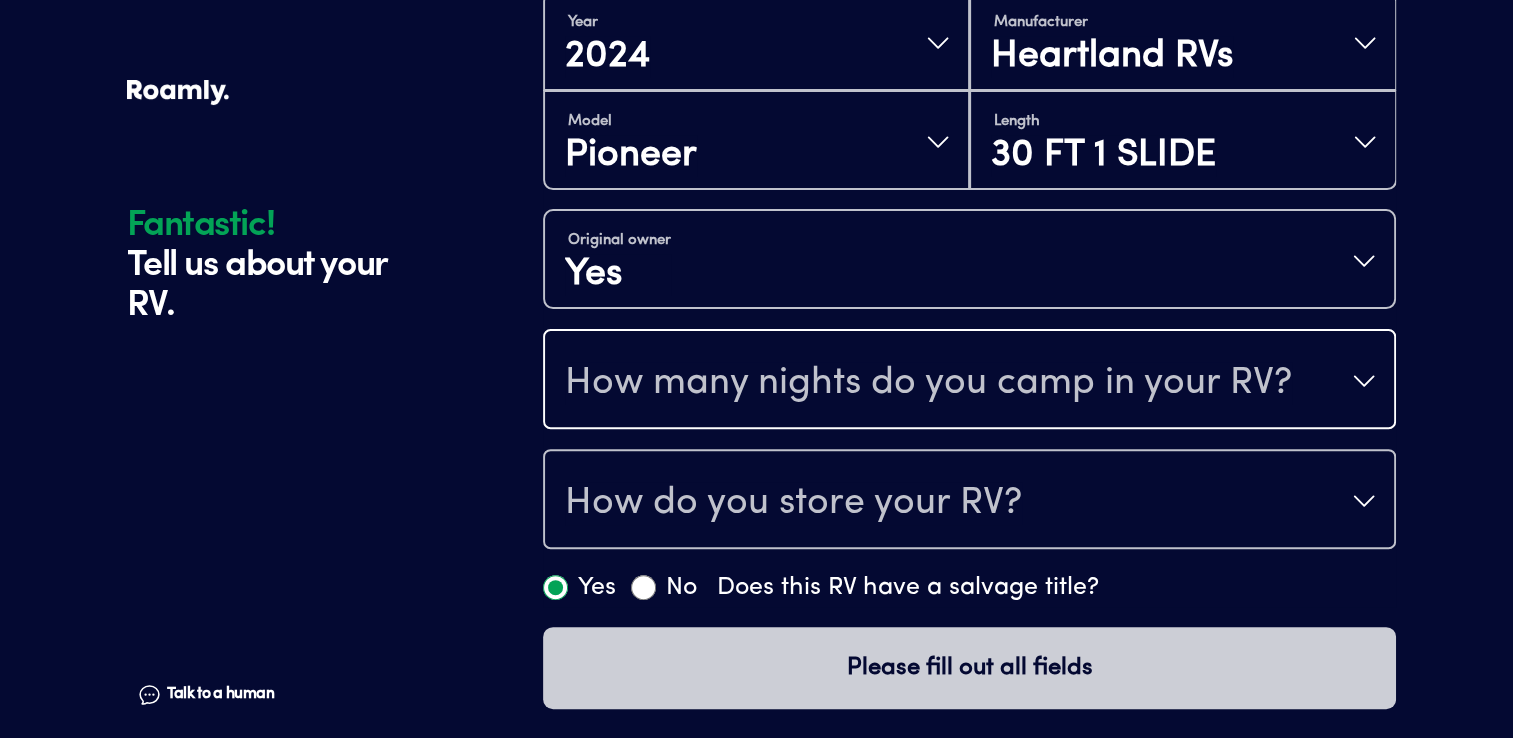 click on "How many nights do you camp in your RV?" at bounding box center (928, 383) 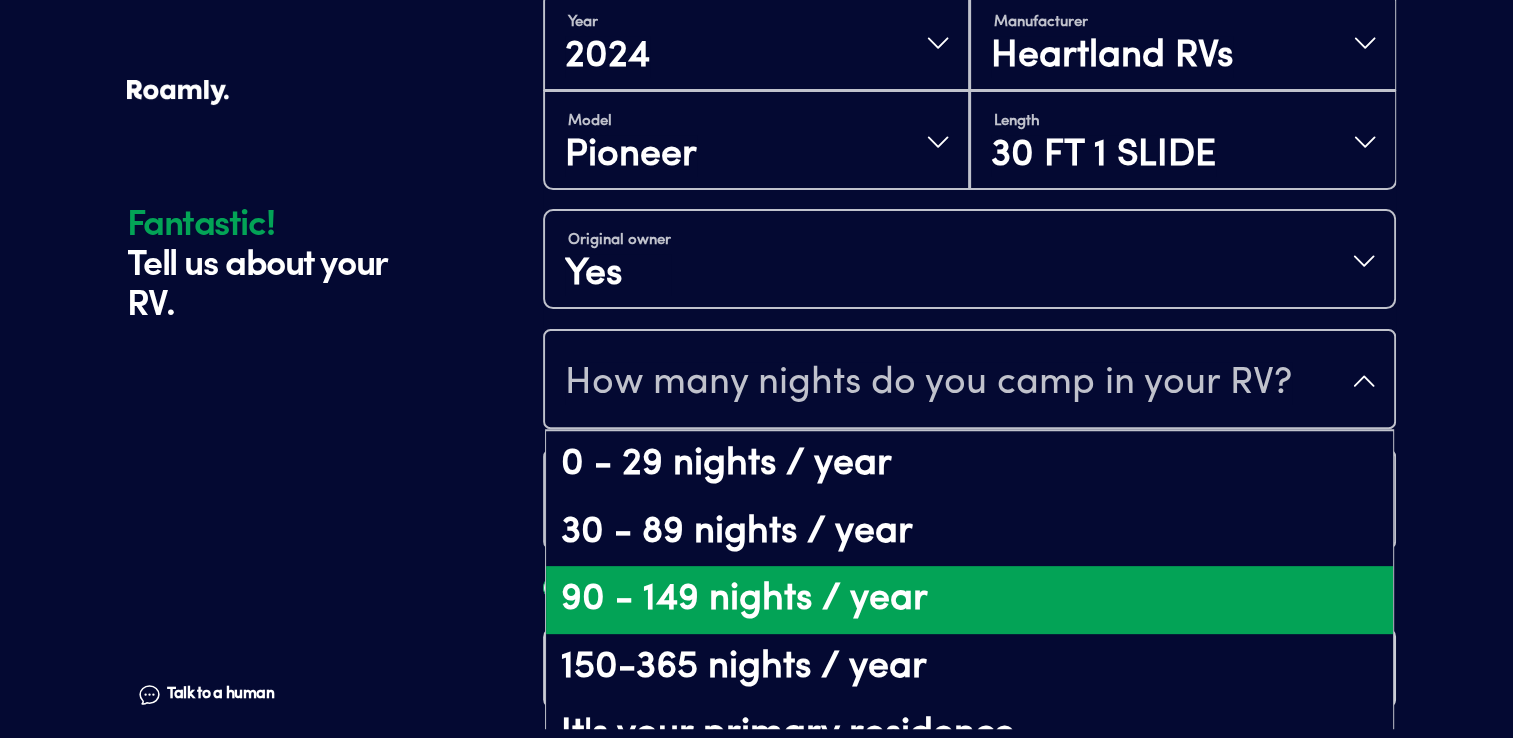 scroll, scrollTop: 40, scrollLeft: 0, axis: vertical 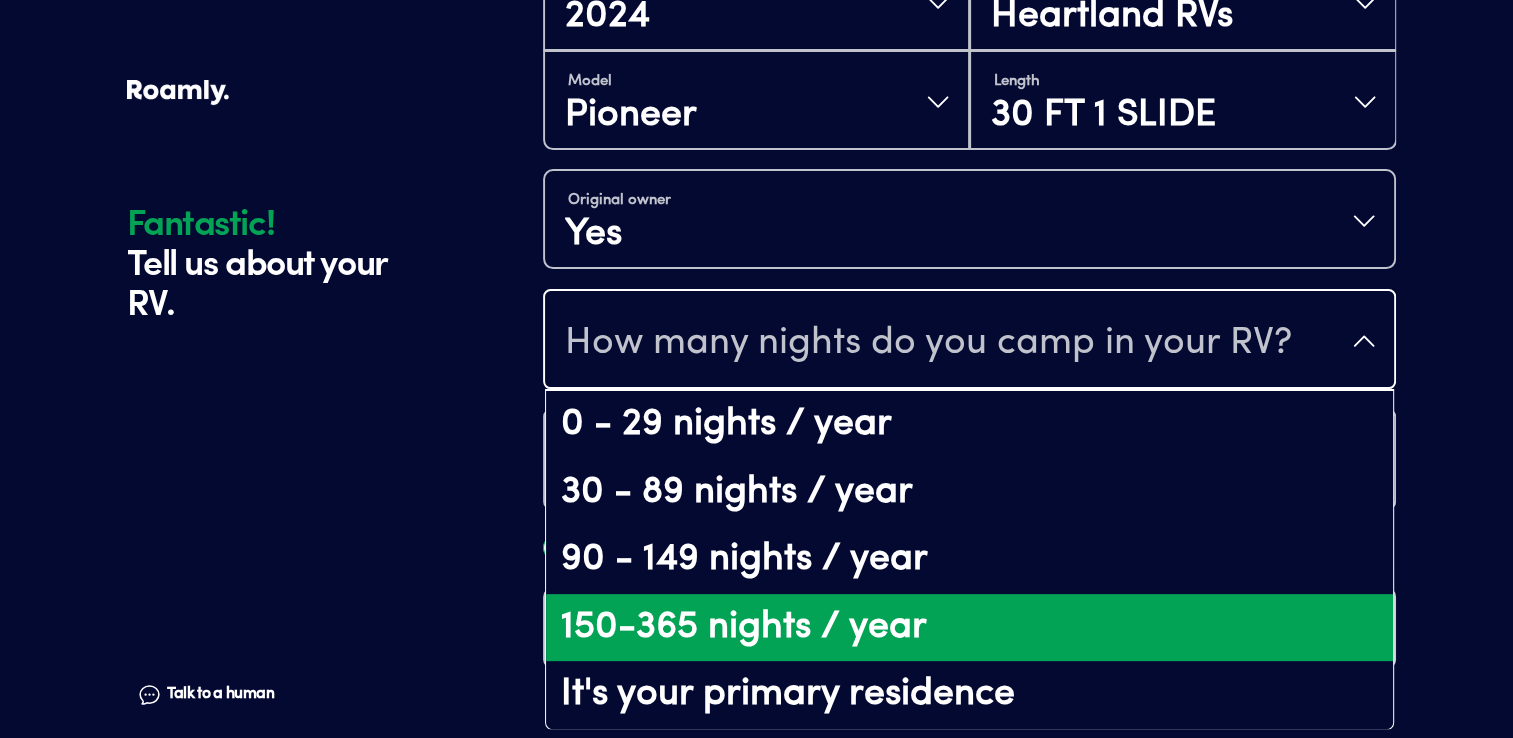 click on "150-365 nights / year" at bounding box center [969, 628] 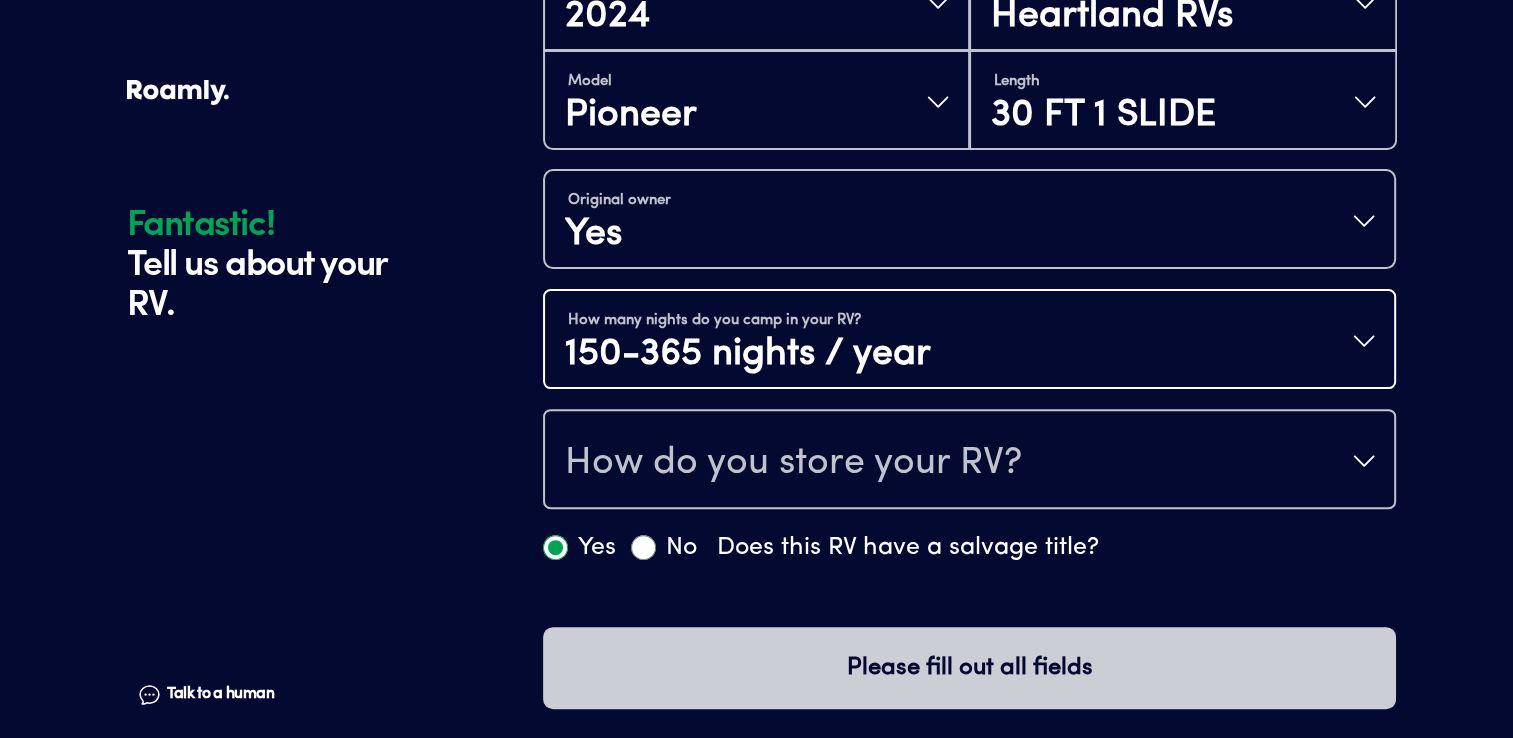 scroll, scrollTop: 0, scrollLeft: 0, axis: both 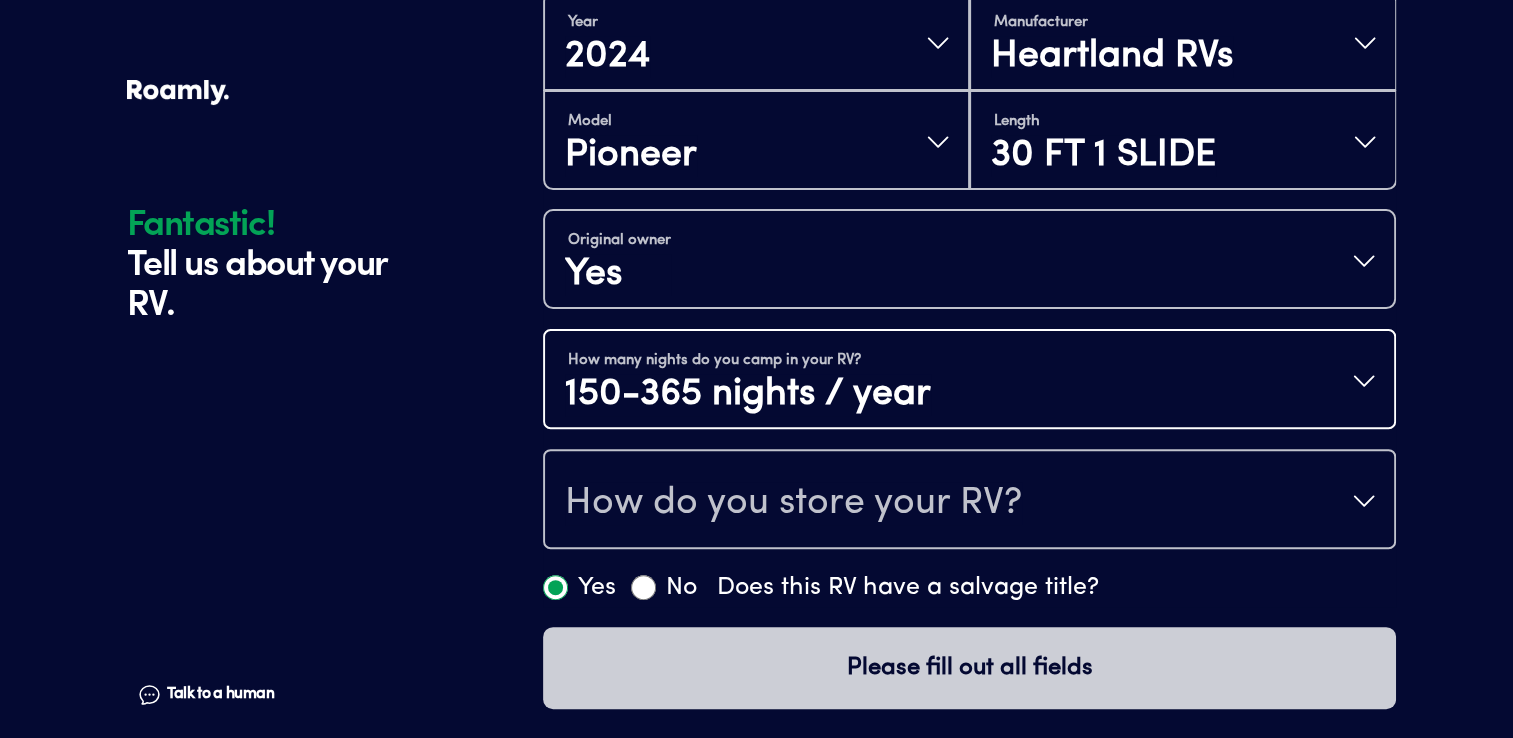 click on "150-365 nights / year" at bounding box center (748, 395) 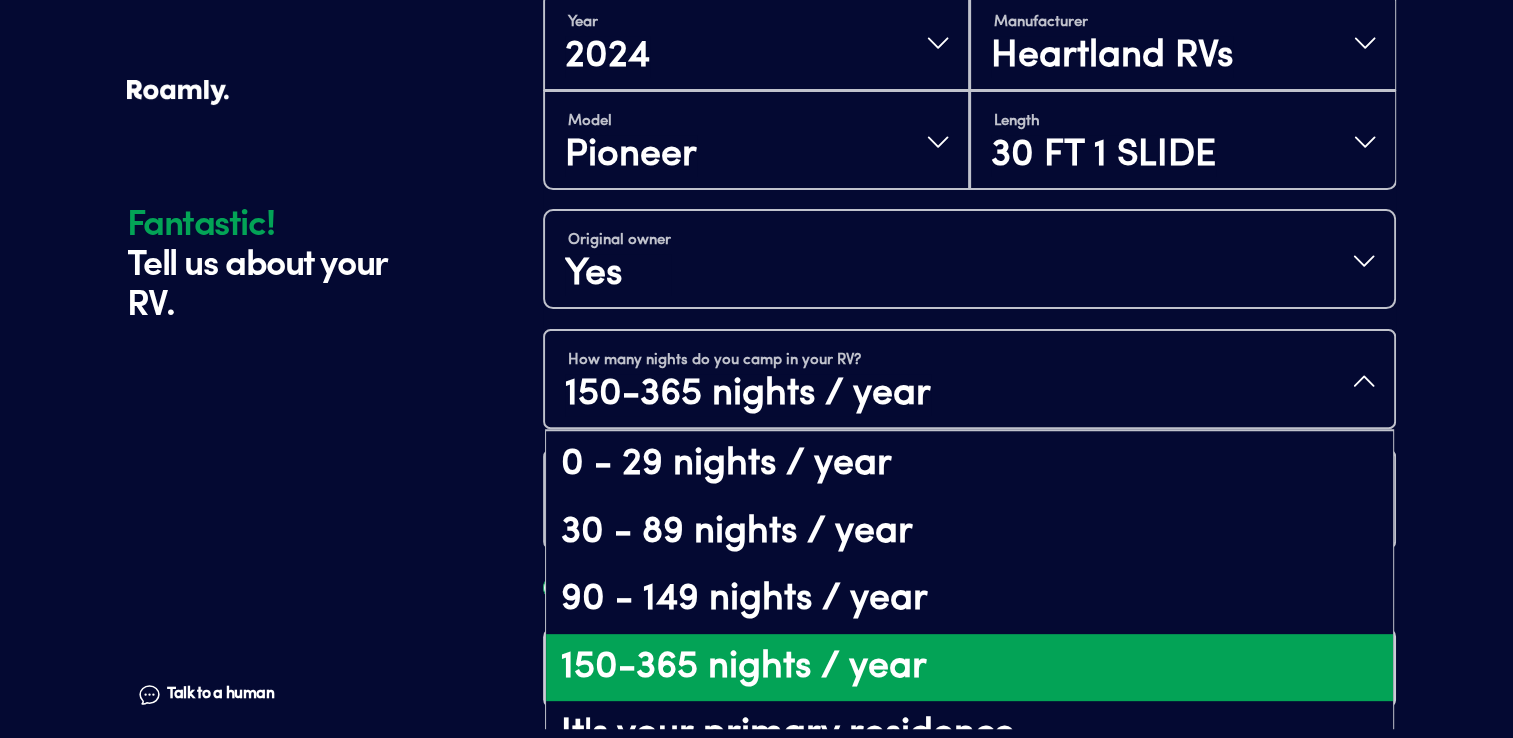 scroll, scrollTop: 40, scrollLeft: 0, axis: vertical 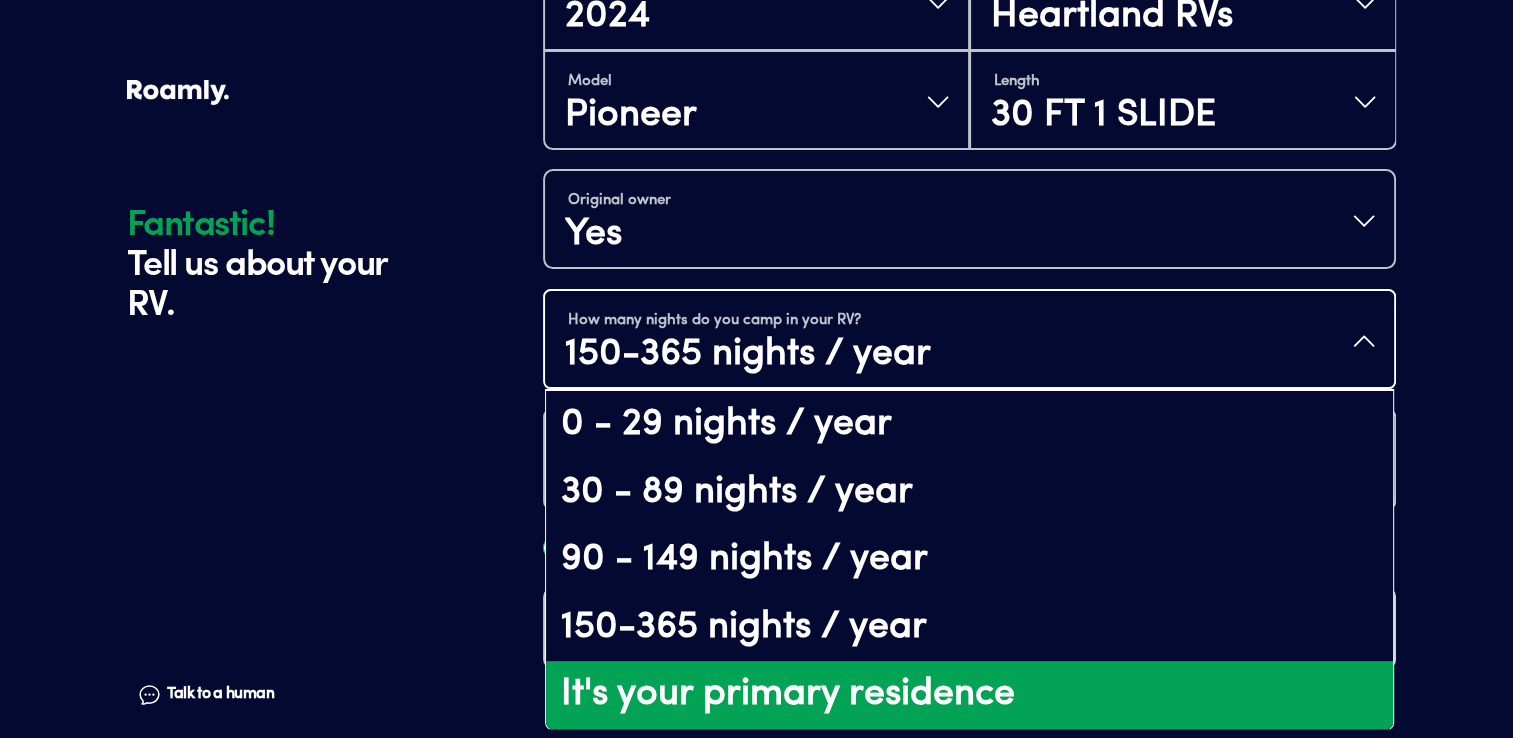 click on "It's your primary residence" at bounding box center [969, 695] 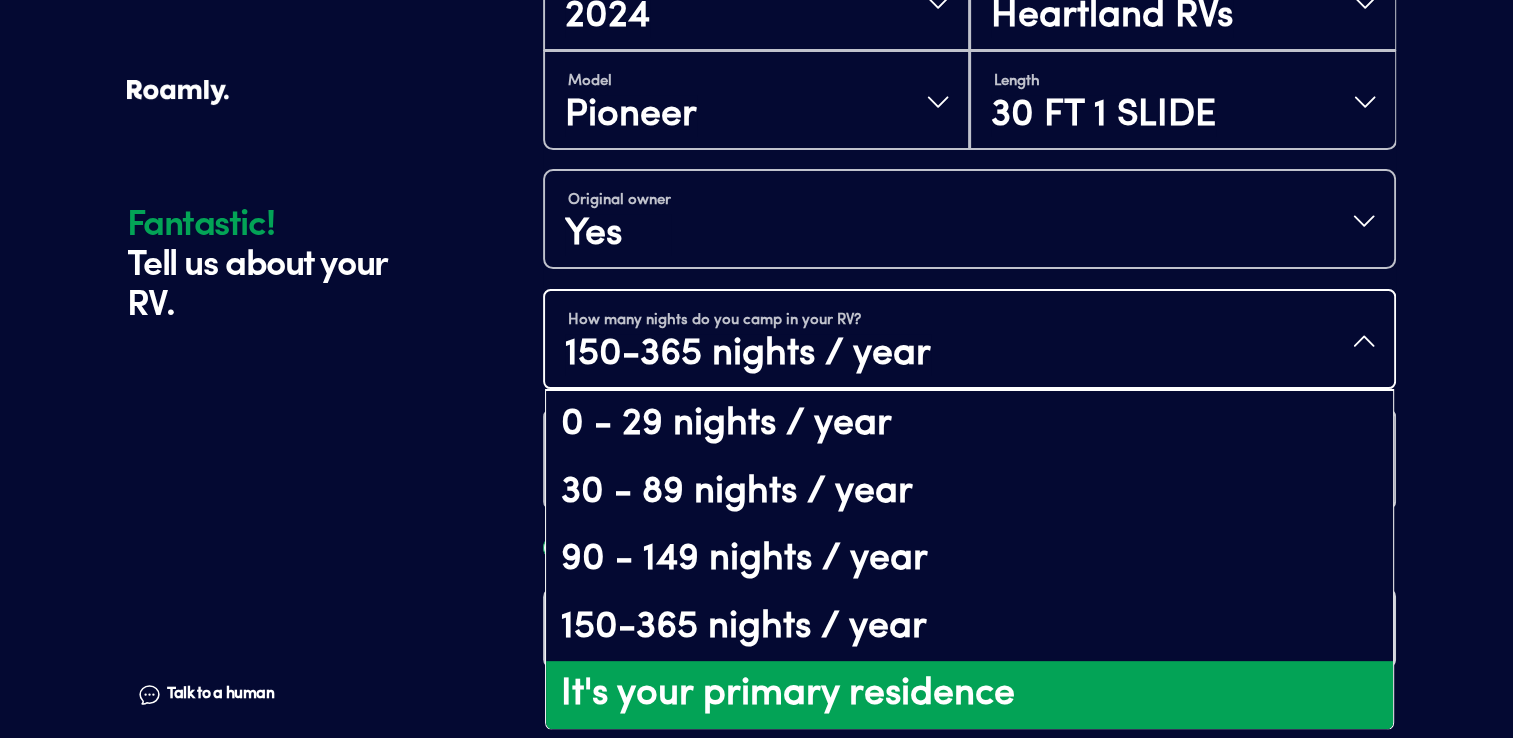 scroll, scrollTop: 0, scrollLeft: 0, axis: both 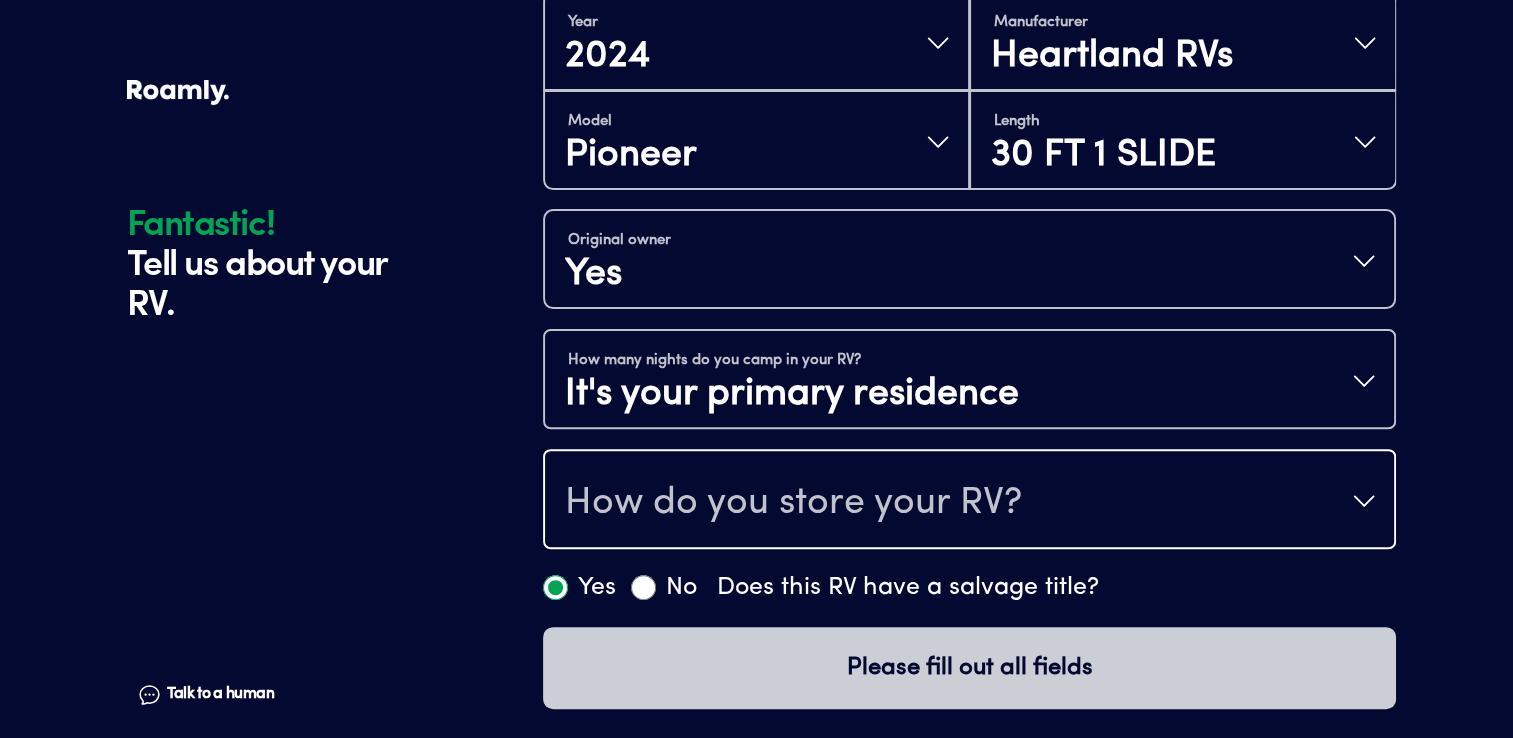 click on "How do you store your RV?" at bounding box center (793, 503) 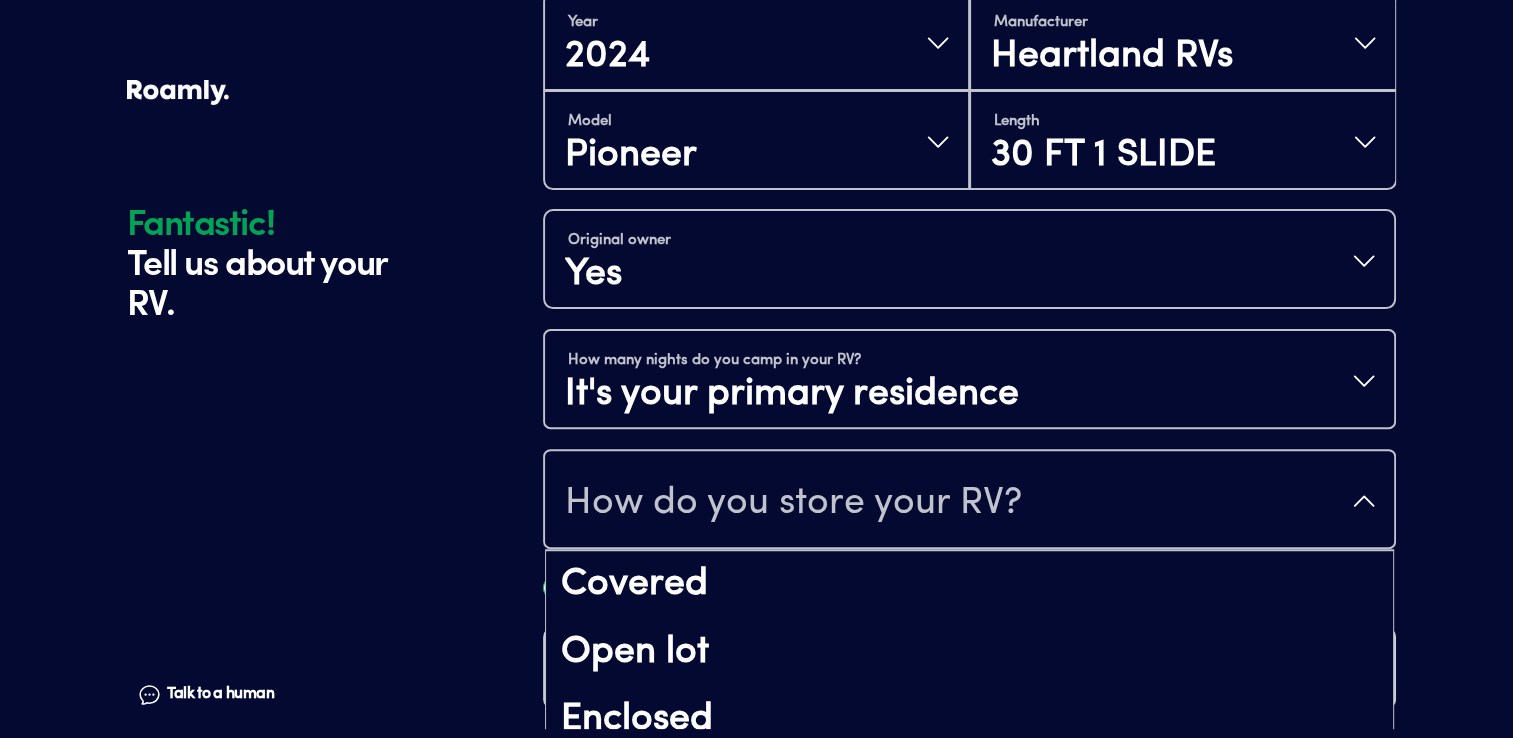 scroll, scrollTop: 24, scrollLeft: 0, axis: vertical 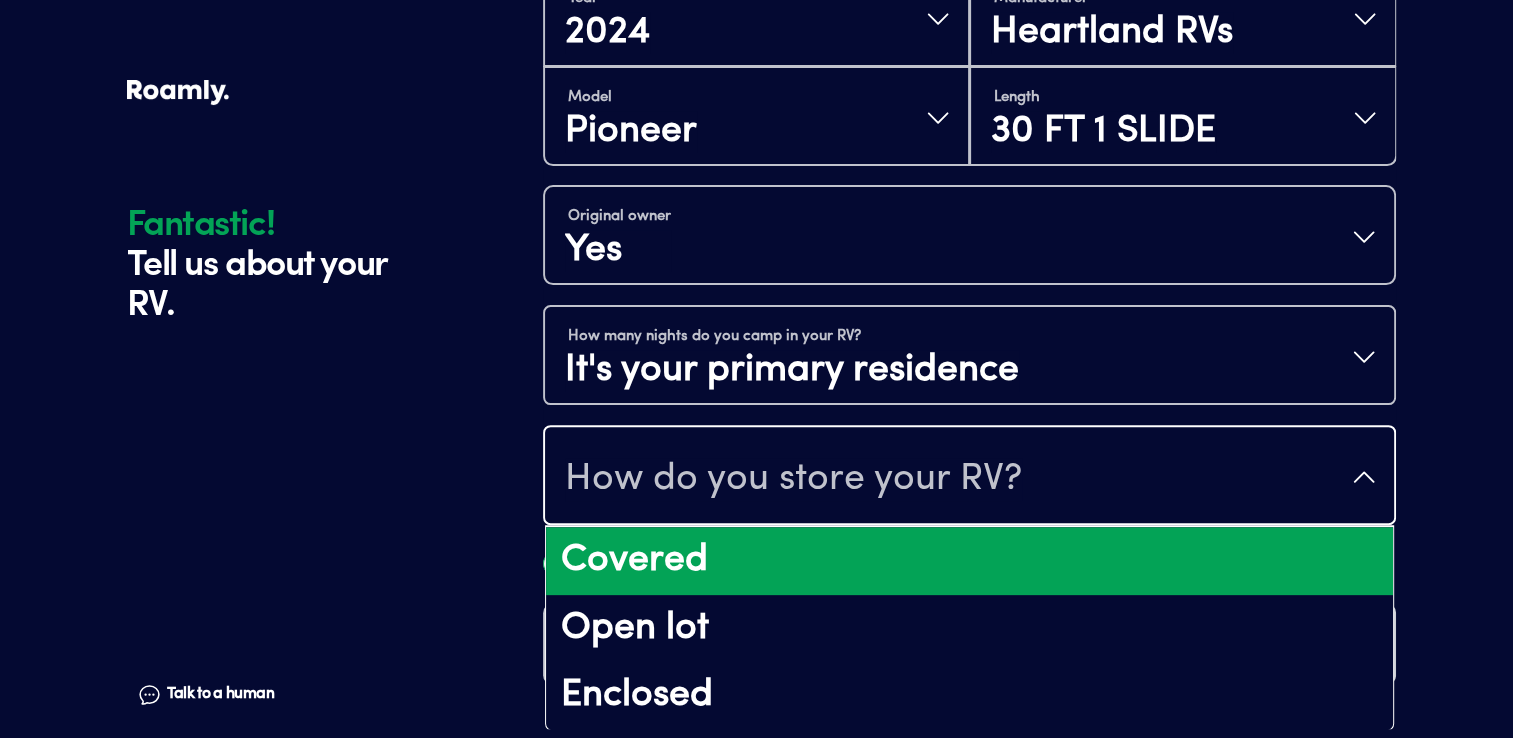click on "Covered" at bounding box center (969, 561) 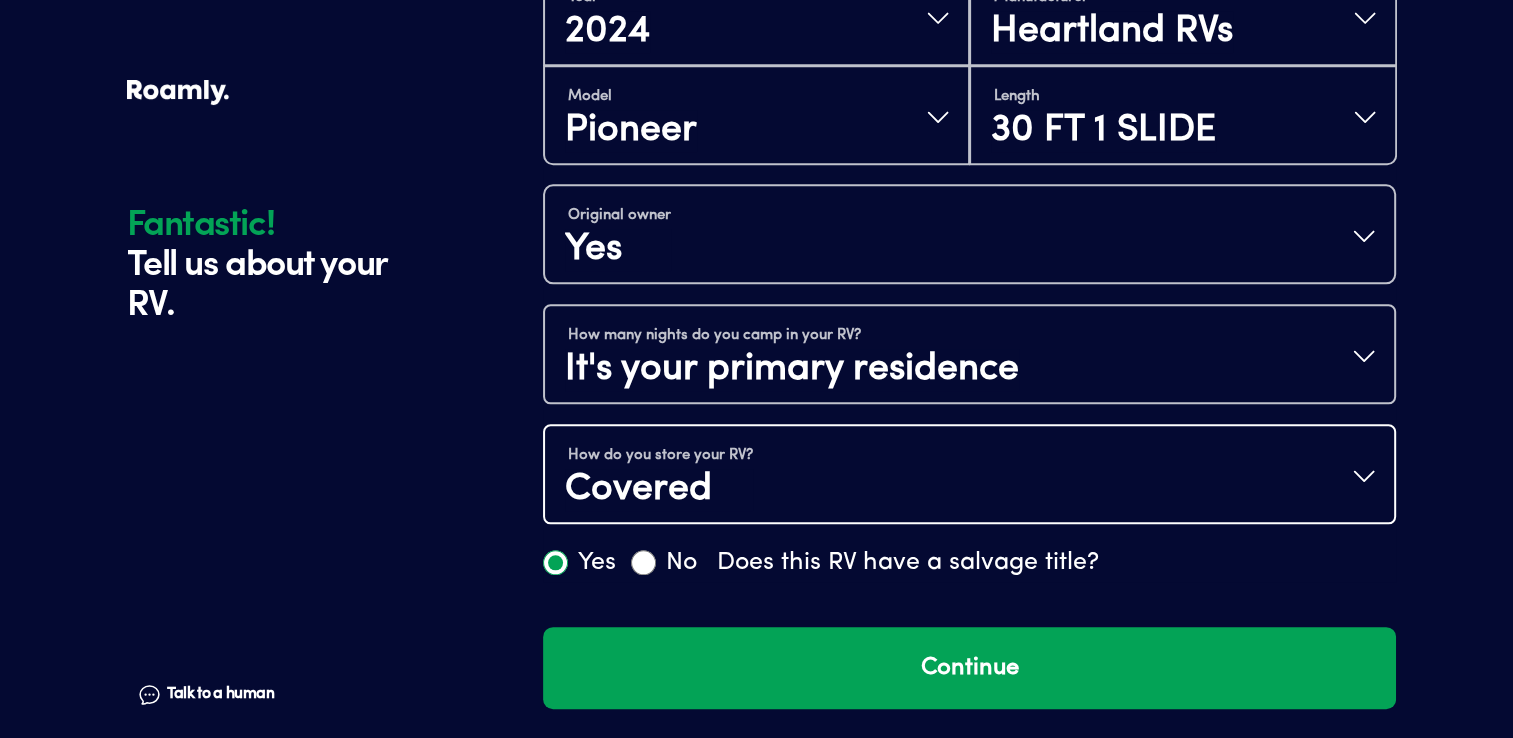 scroll, scrollTop: 0, scrollLeft: 0, axis: both 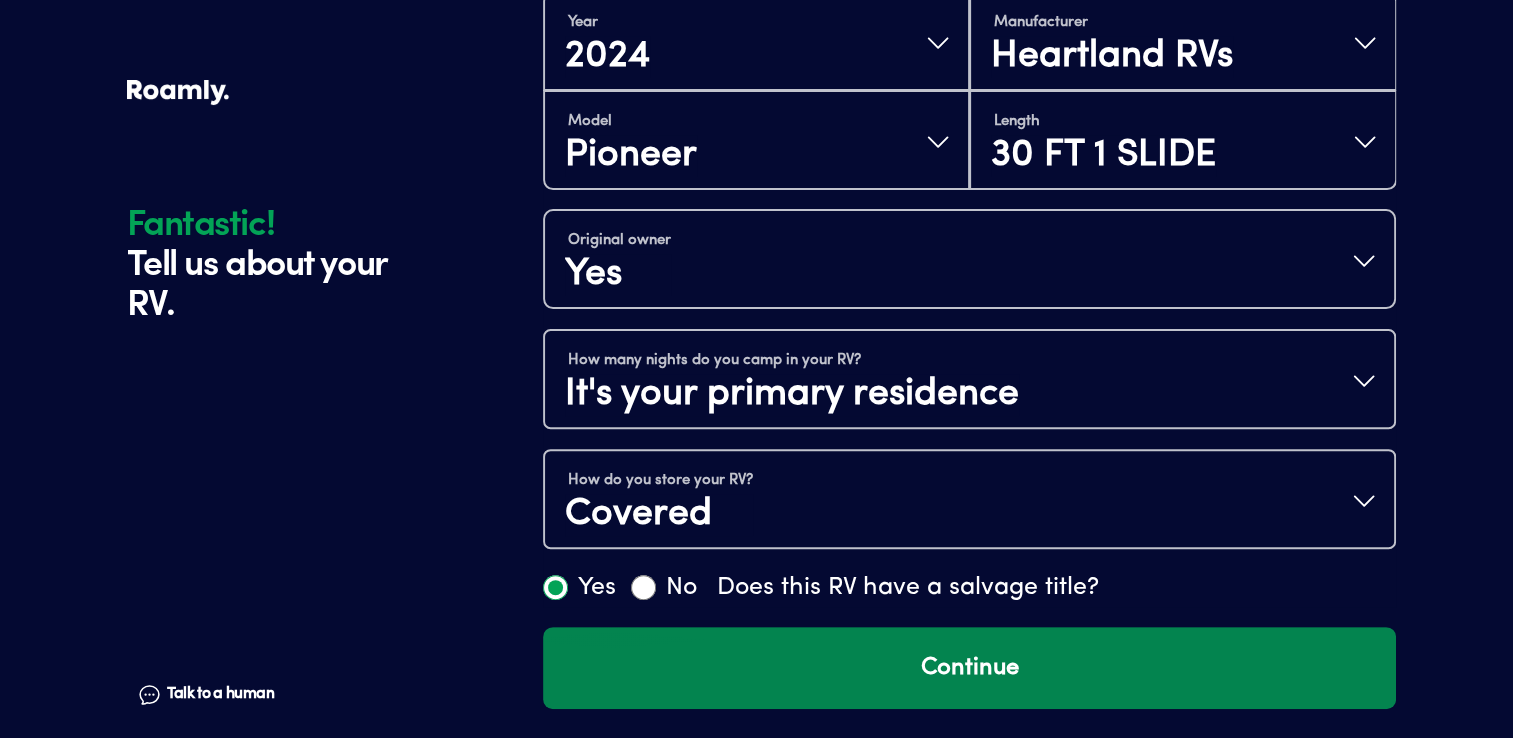 click on "Continue" at bounding box center [969, 668] 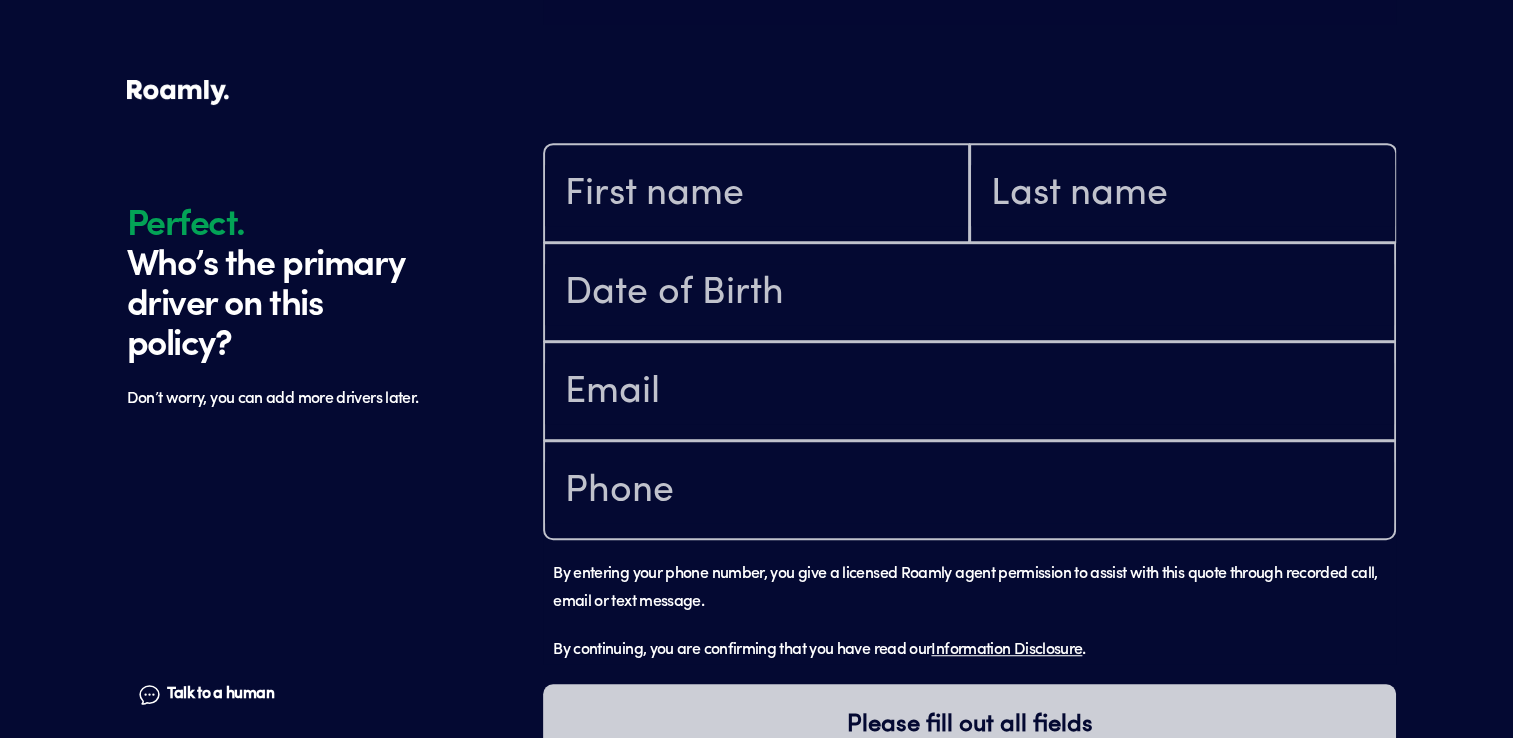 scroll, scrollTop: 1184, scrollLeft: 0, axis: vertical 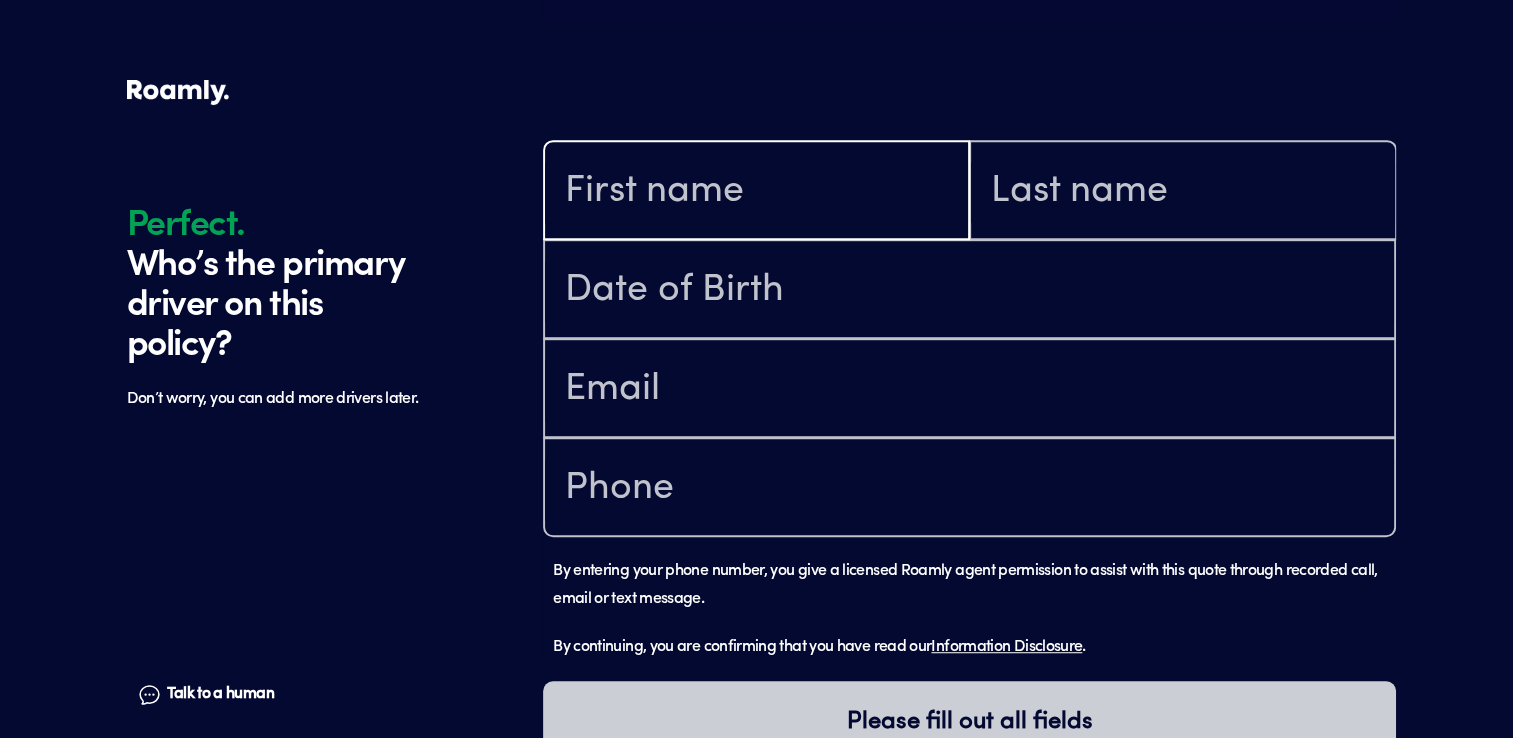 click at bounding box center (756, 192) 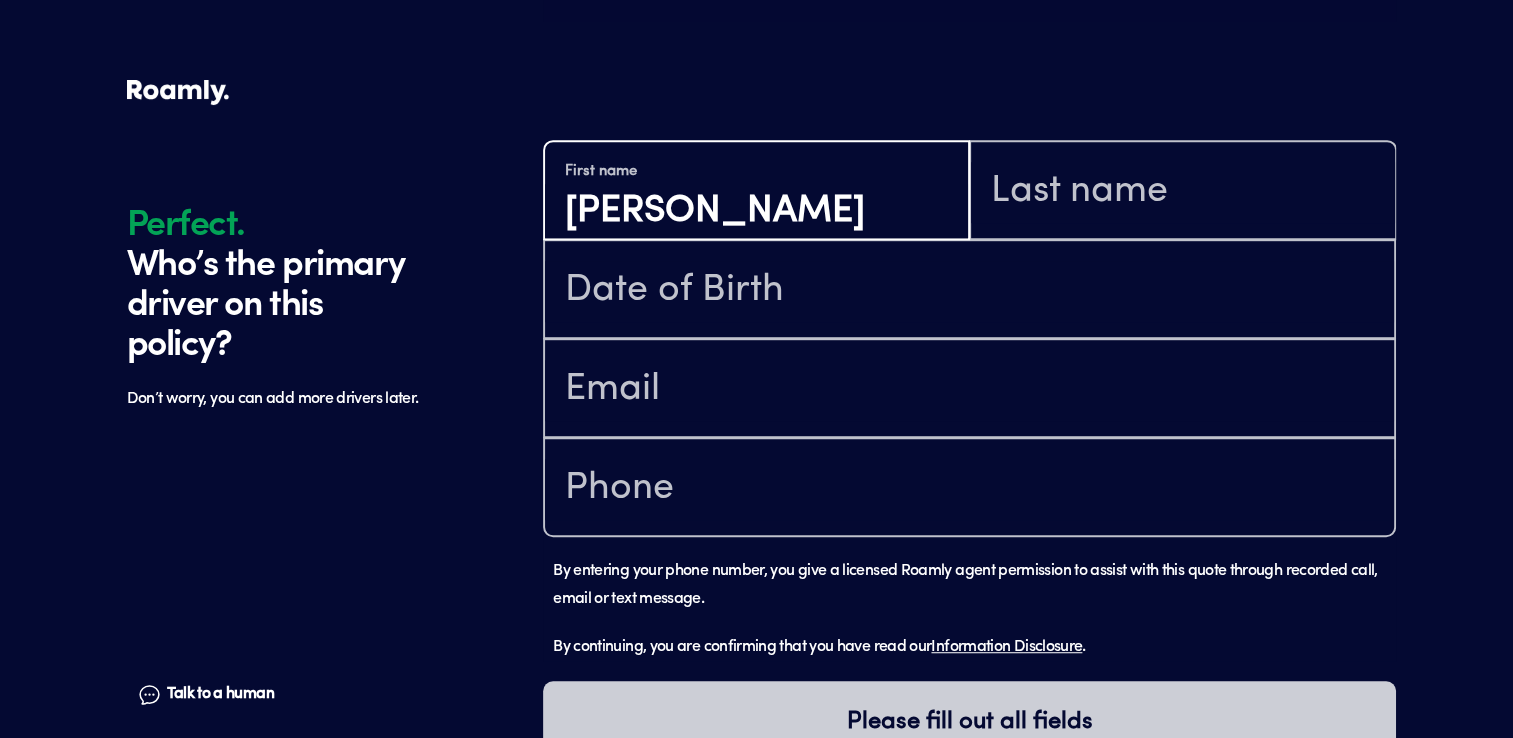 type on "[PERSON_NAME]" 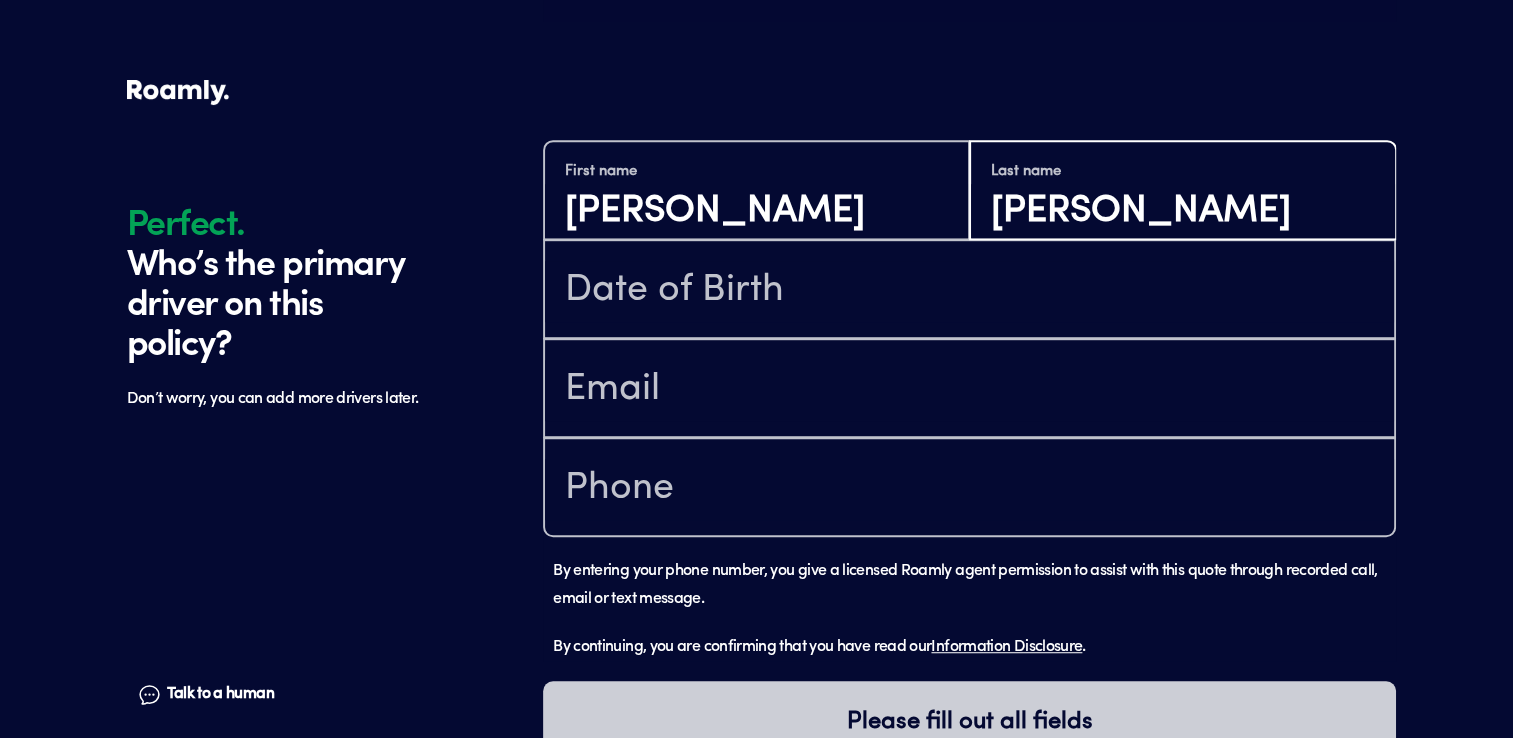 type on "[PERSON_NAME]" 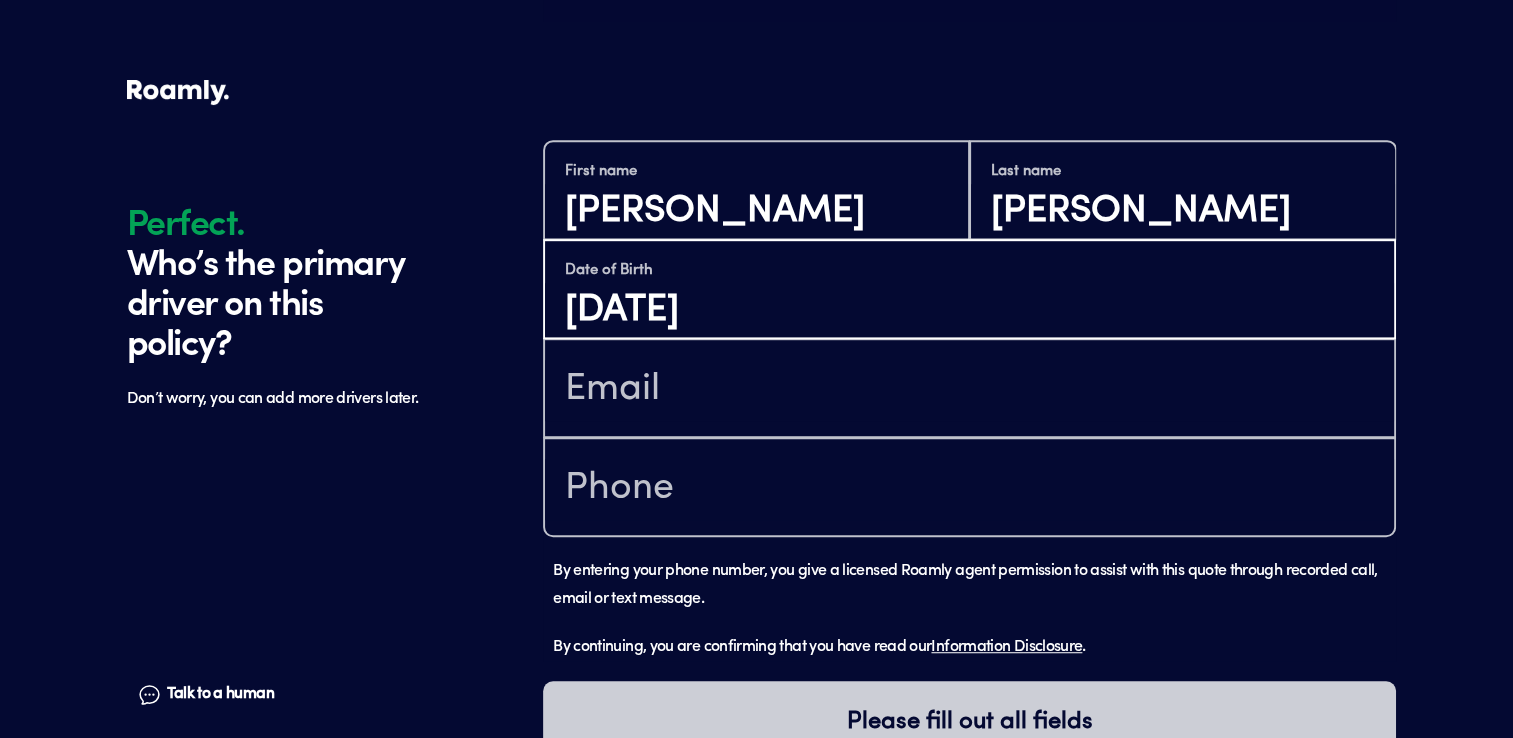 type on "[DATE]" 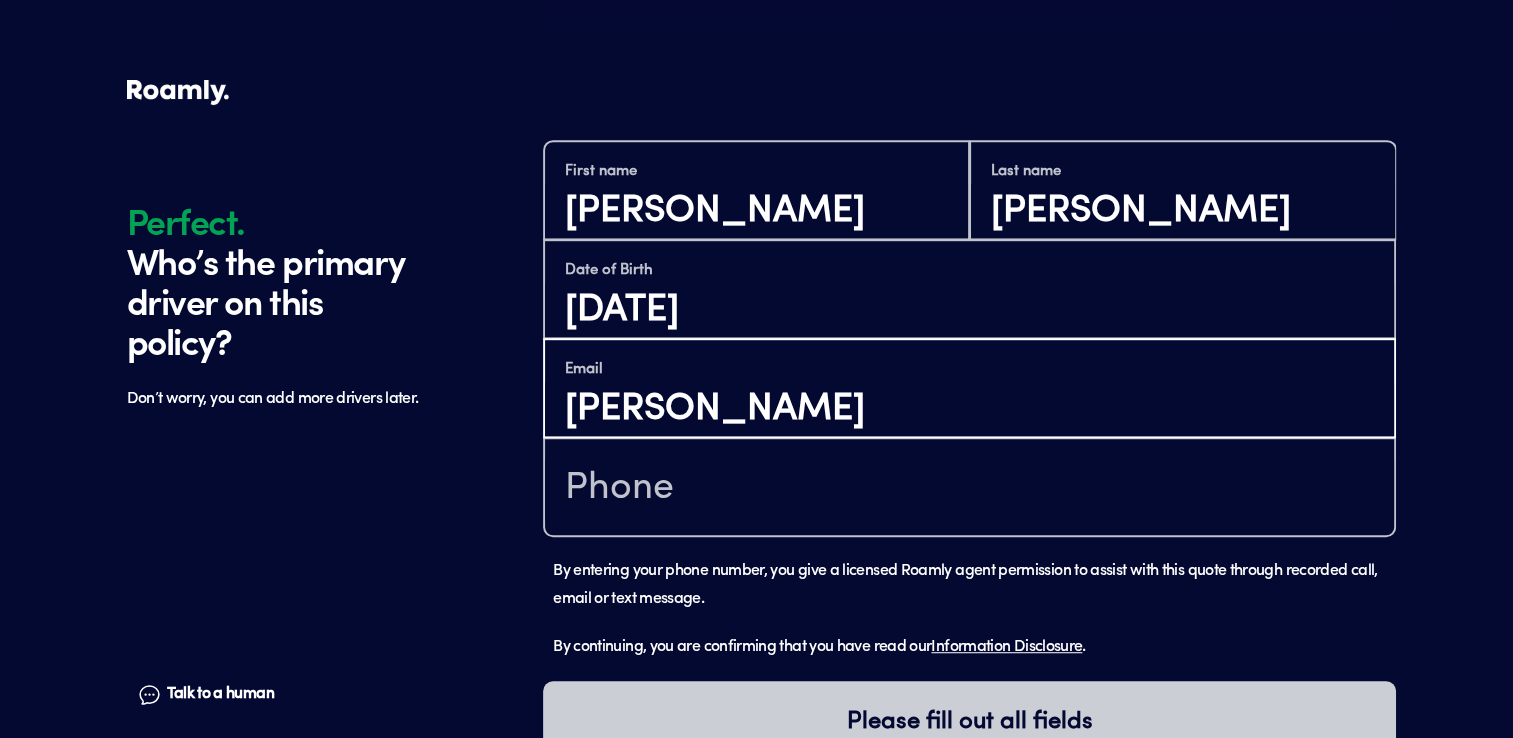 type on "[EMAIL_ADDRESS][DOMAIN_NAME]" 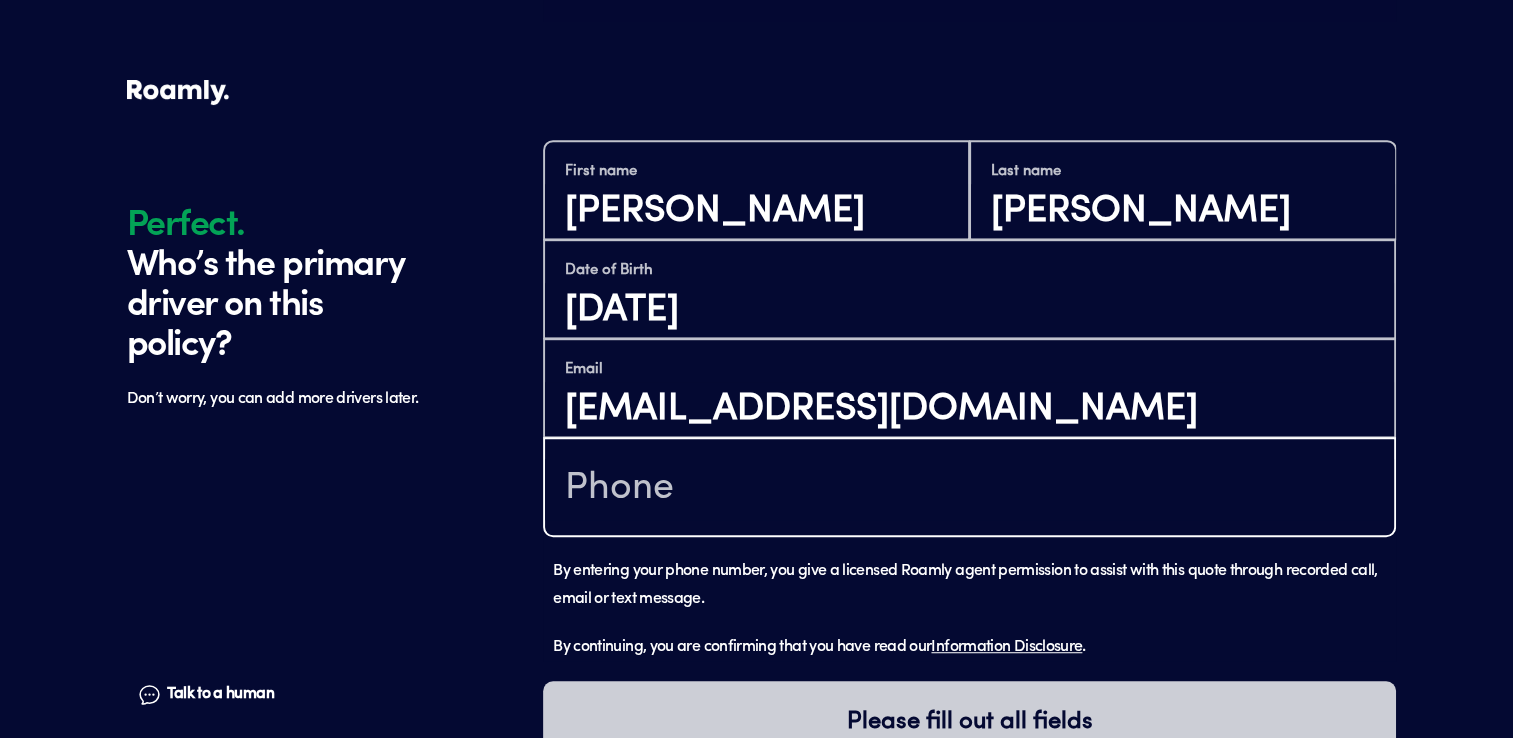 type on "[PHONE_NUMBER]" 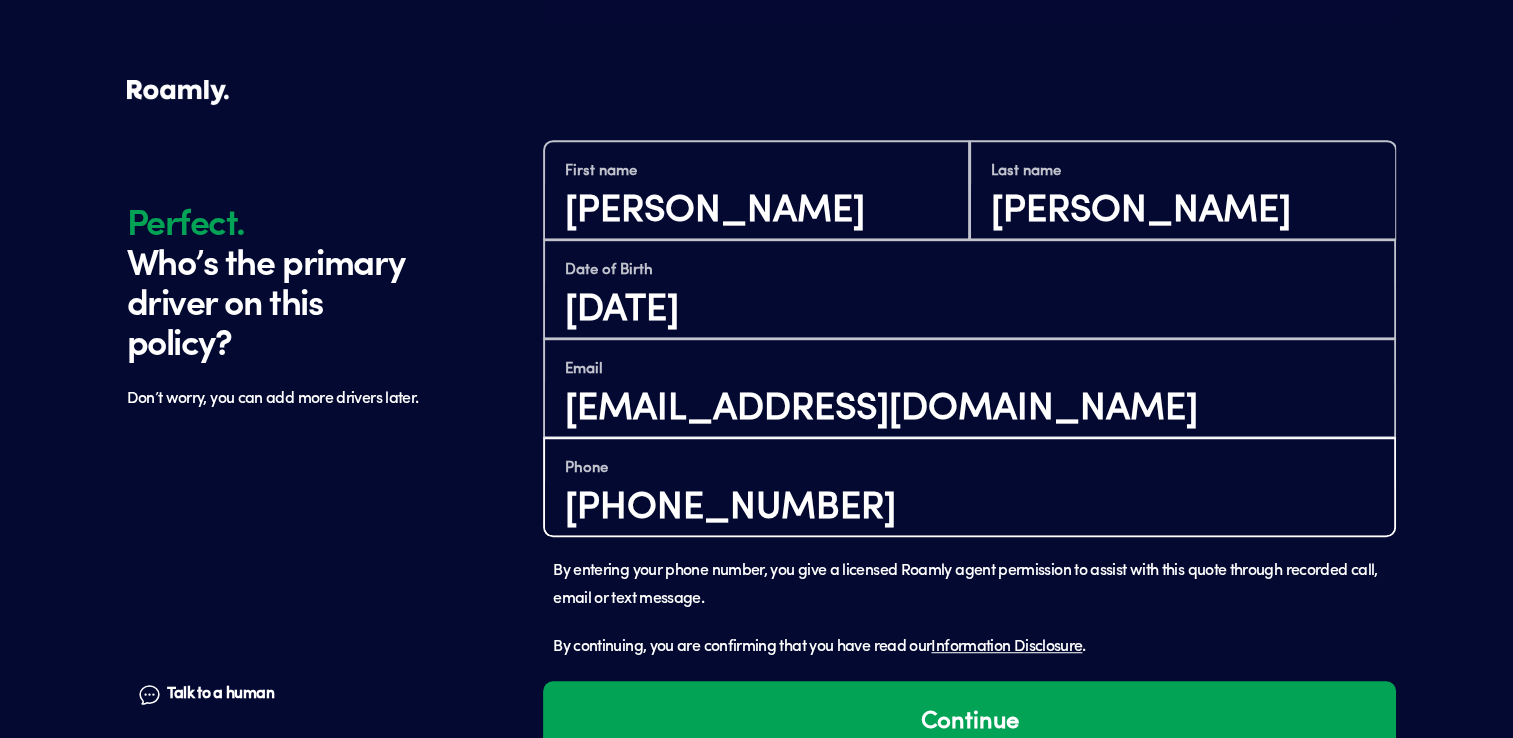 scroll, scrollTop: 0, scrollLeft: 0, axis: both 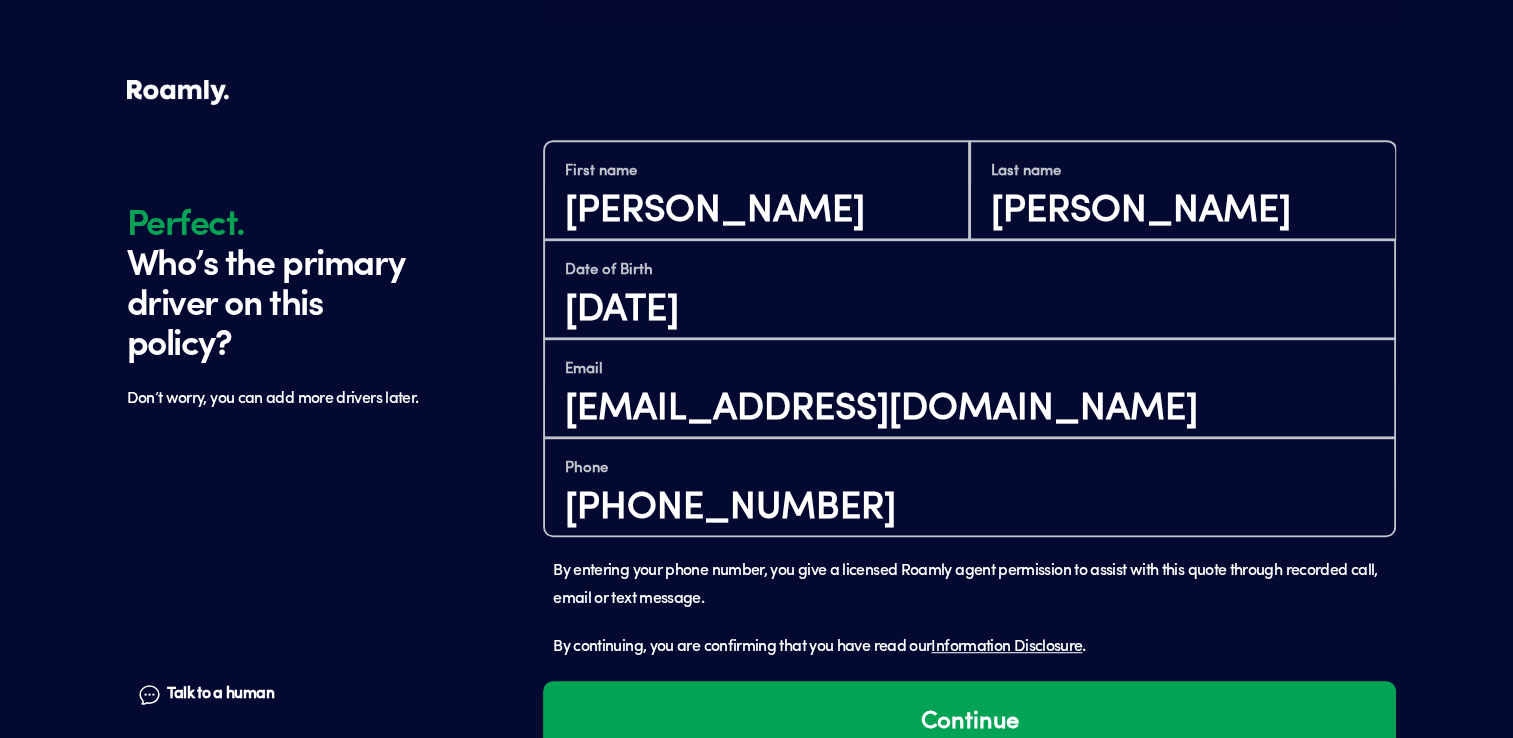 click on "Perfect. Who’s the primary driver on this policy? Don’t worry, you can add more drivers later. Talk to a human Chat" at bounding box center (330, -196) 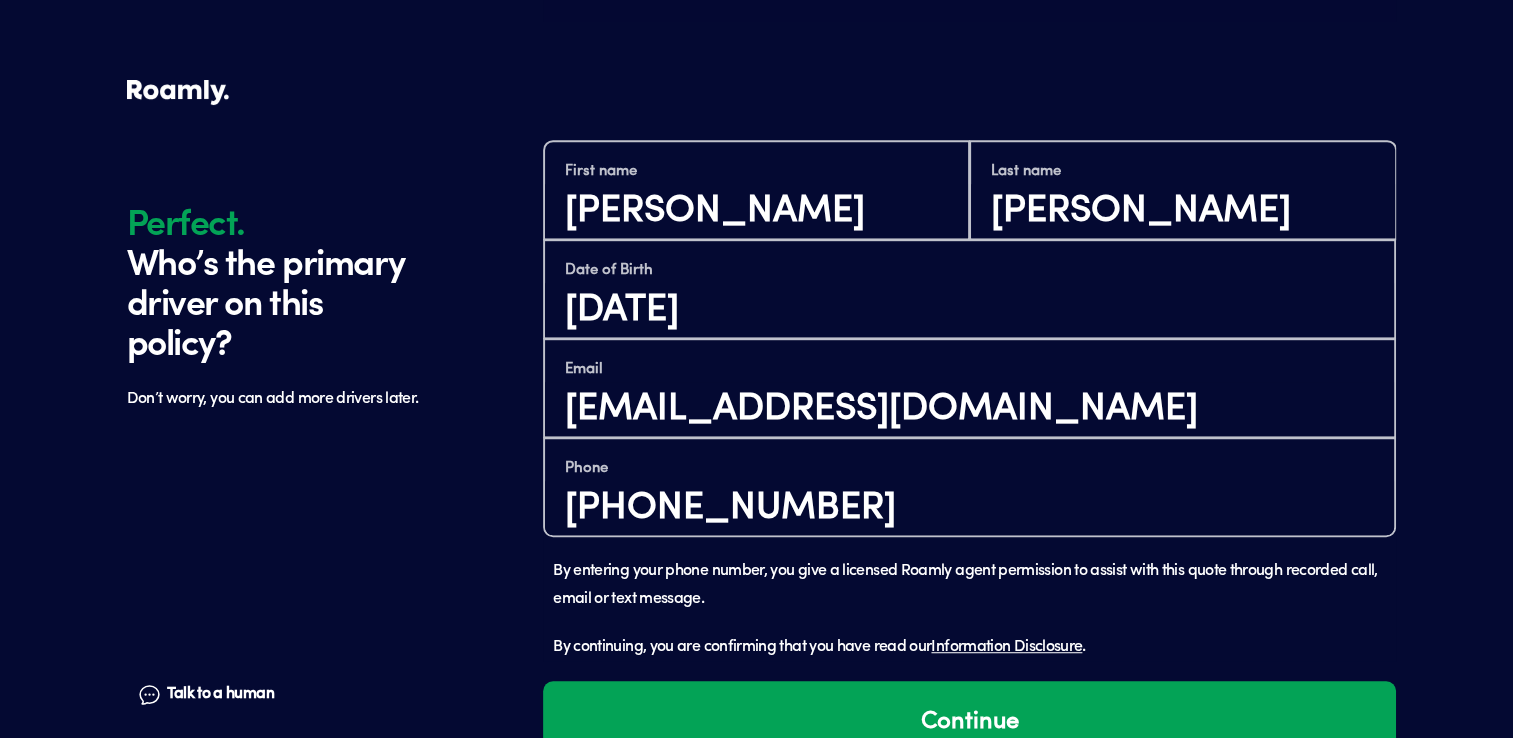 scroll, scrollTop: 1238, scrollLeft: 0, axis: vertical 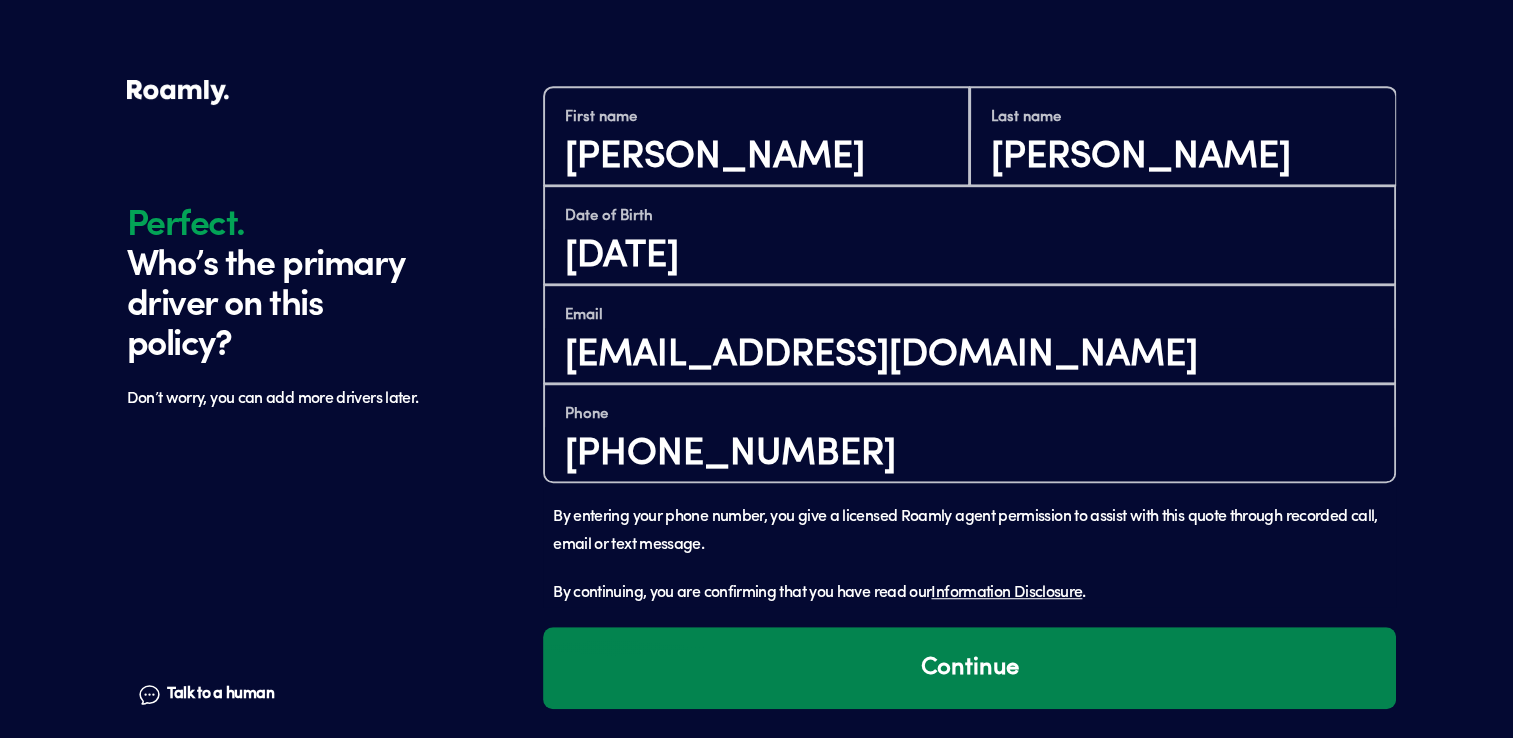 click on "Continue" at bounding box center (969, 668) 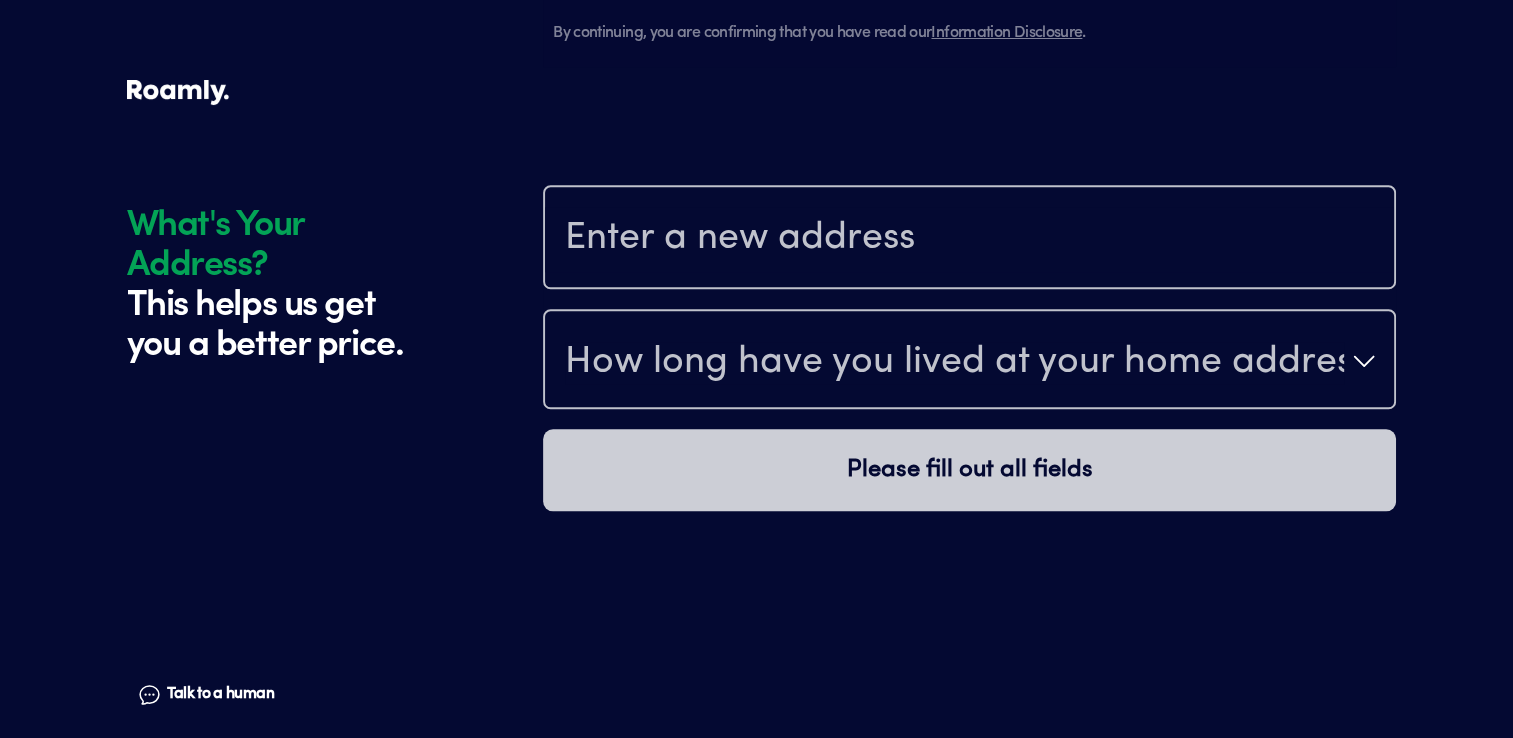 scroll, scrollTop: 1866, scrollLeft: 0, axis: vertical 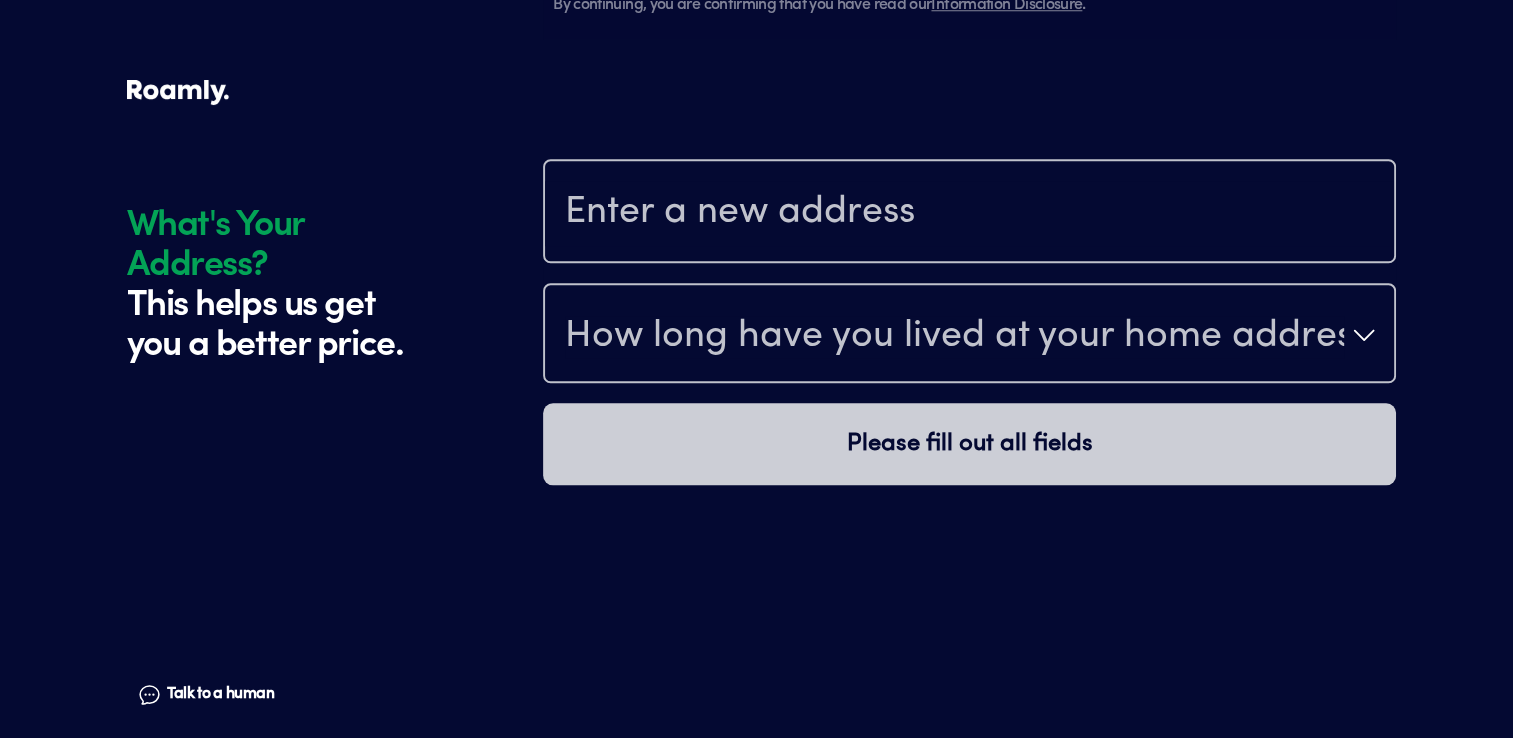 click at bounding box center [969, 213] 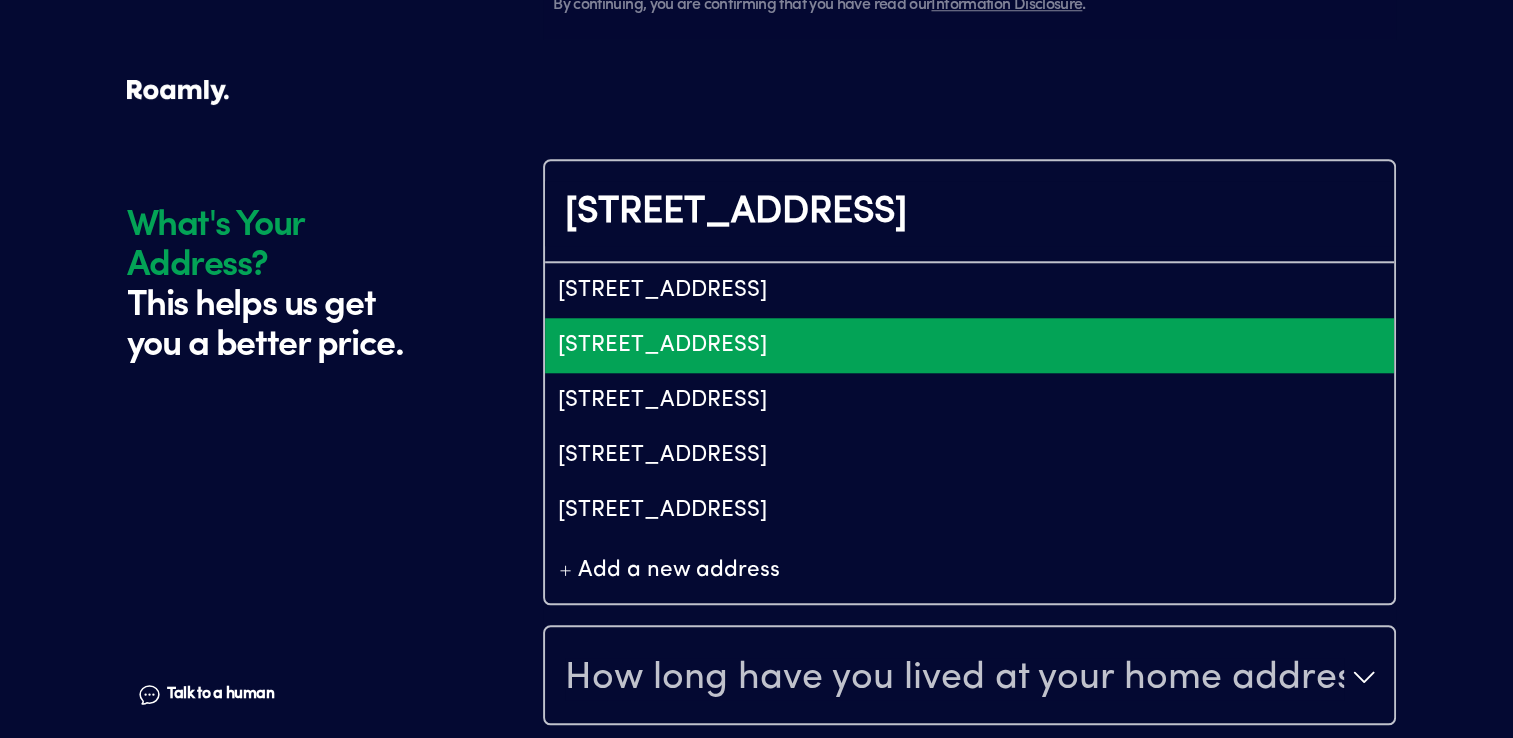 click on "[STREET_ADDRESS]" at bounding box center (969, 345) 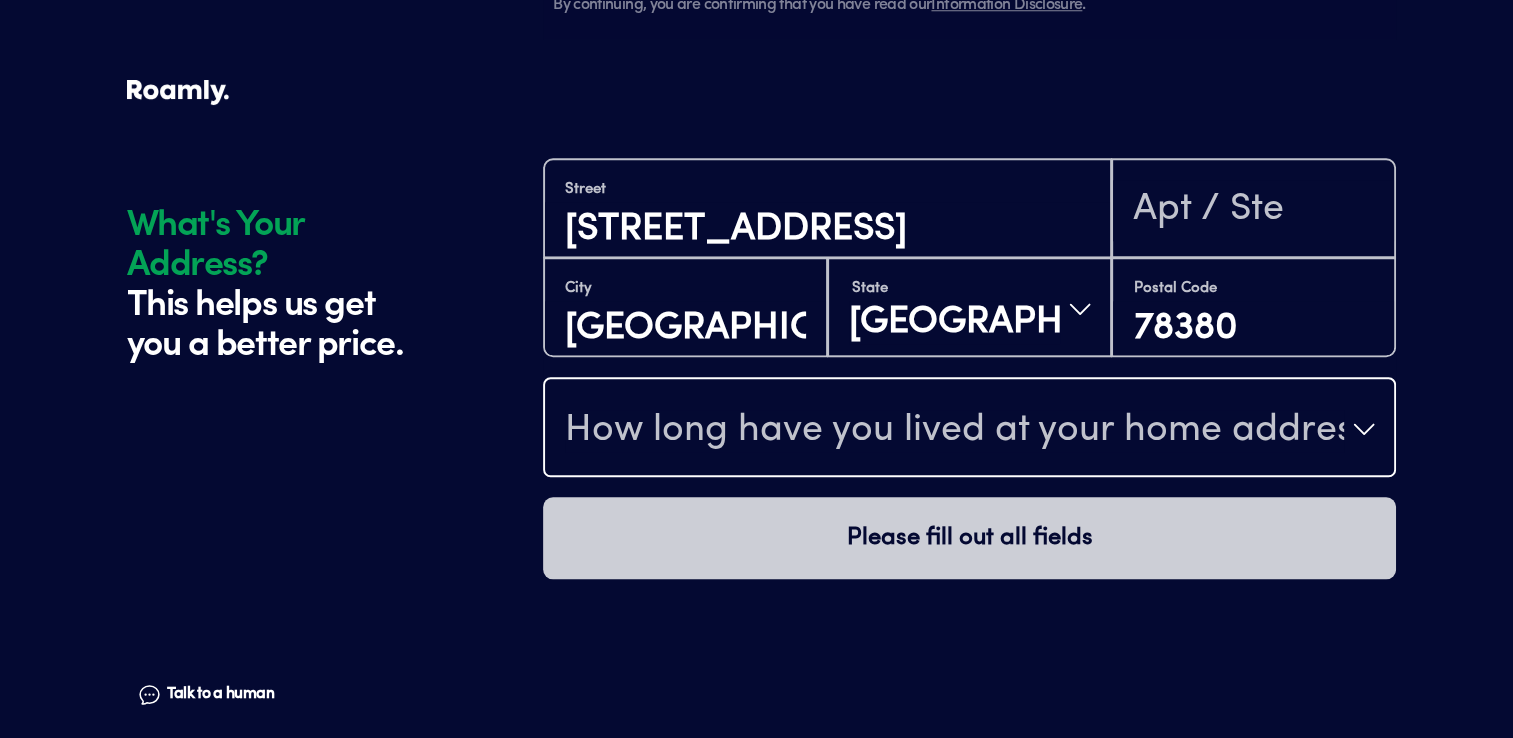 click on "How long have you lived at your home address?" at bounding box center [954, 431] 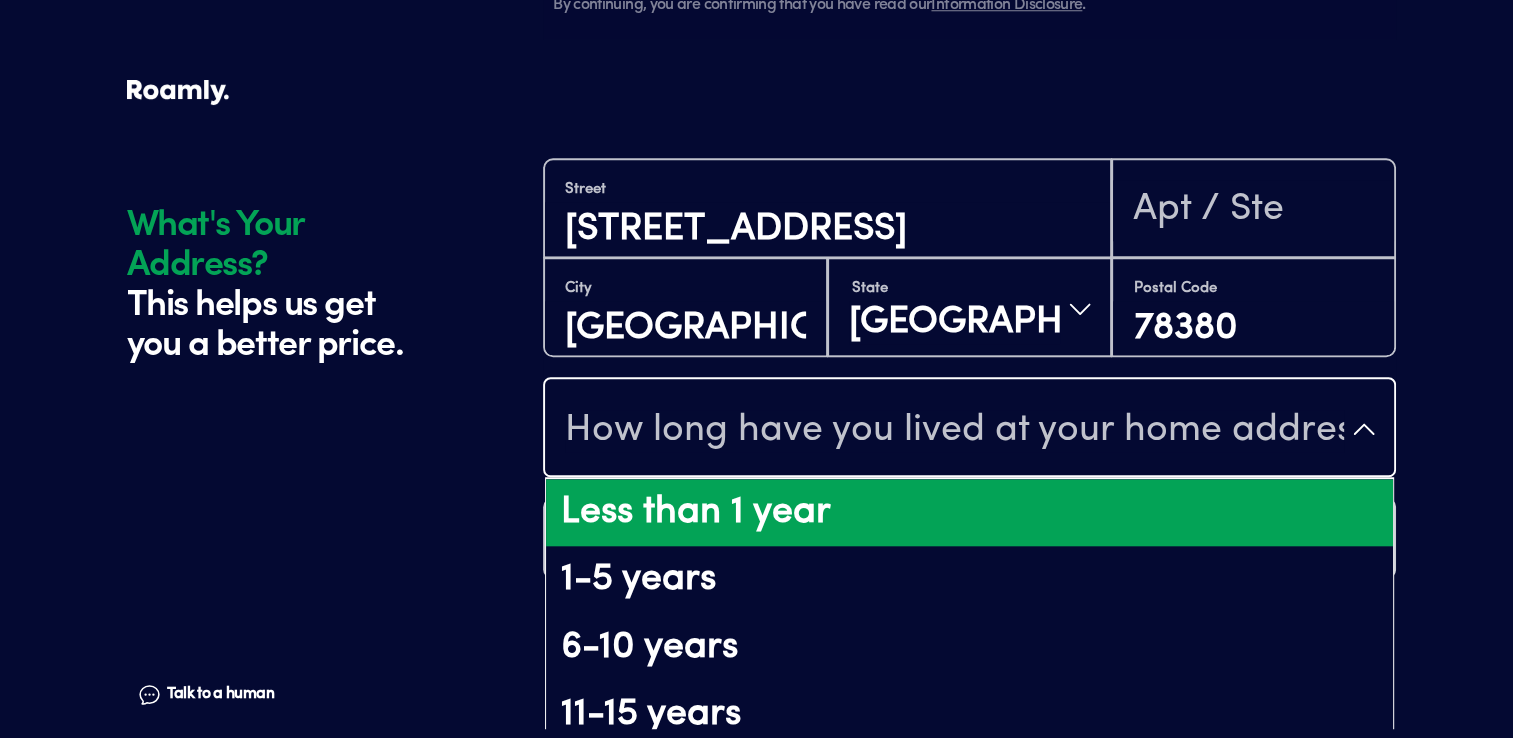 click on "Less than 1 year" at bounding box center (969, 513) 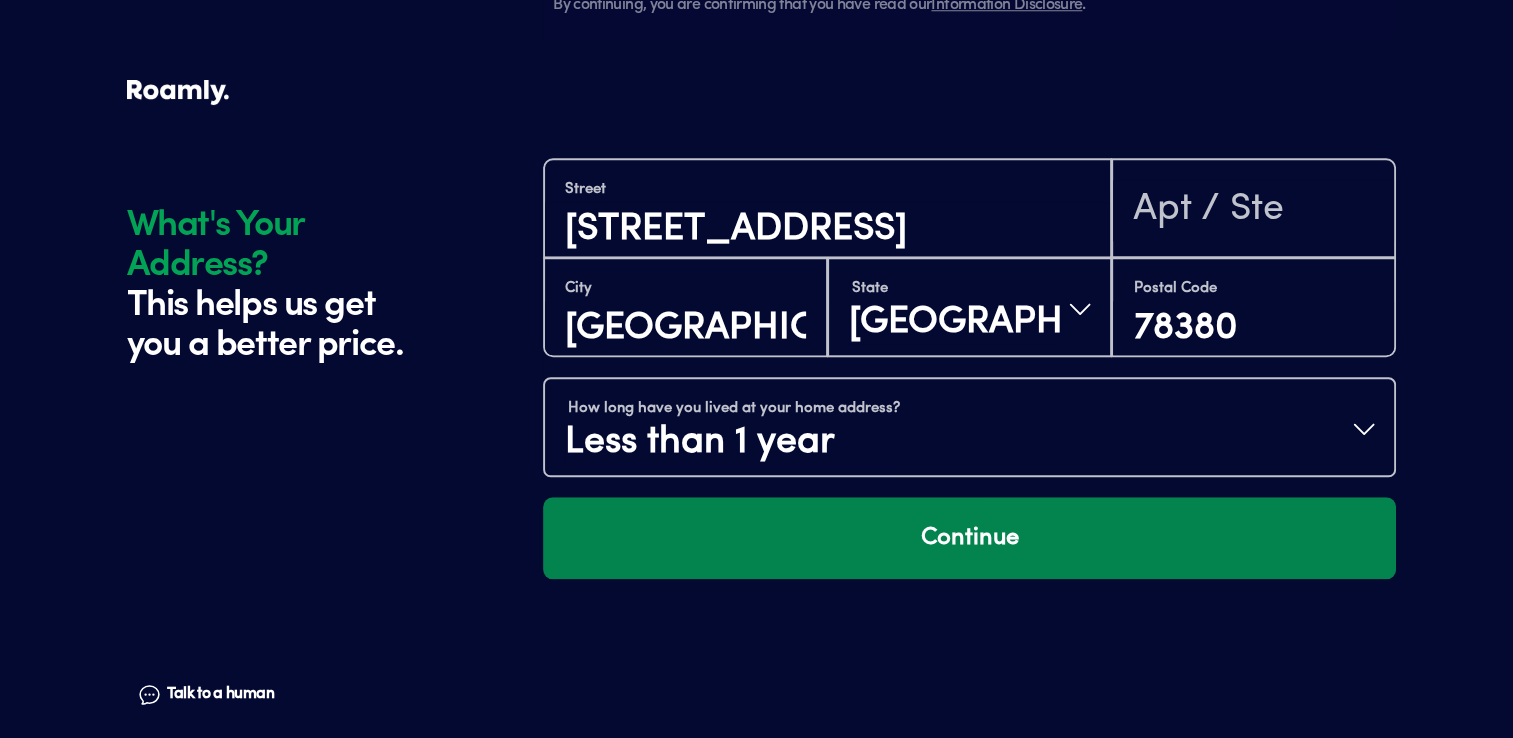 click on "Continue" at bounding box center (969, 538) 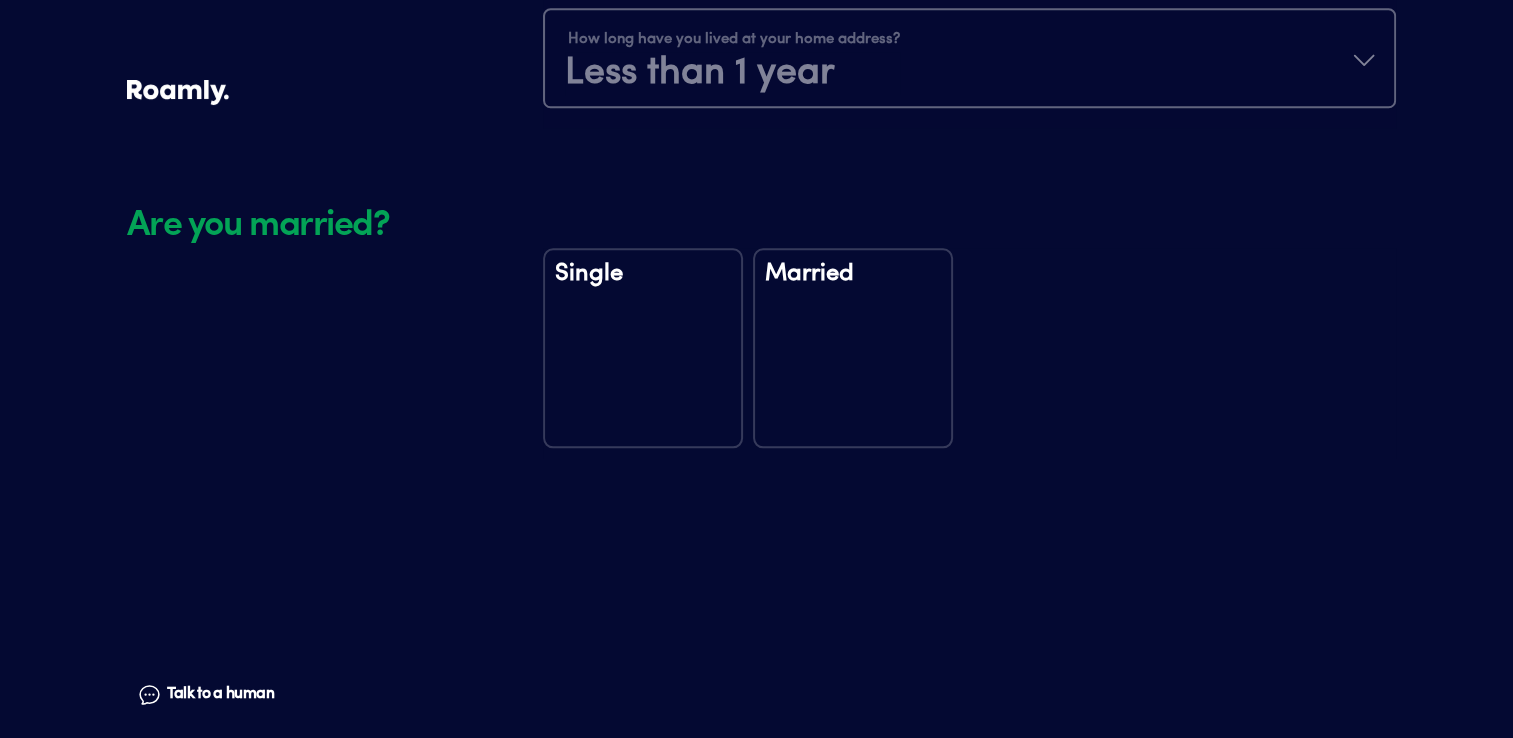 scroll, scrollTop: 2336, scrollLeft: 0, axis: vertical 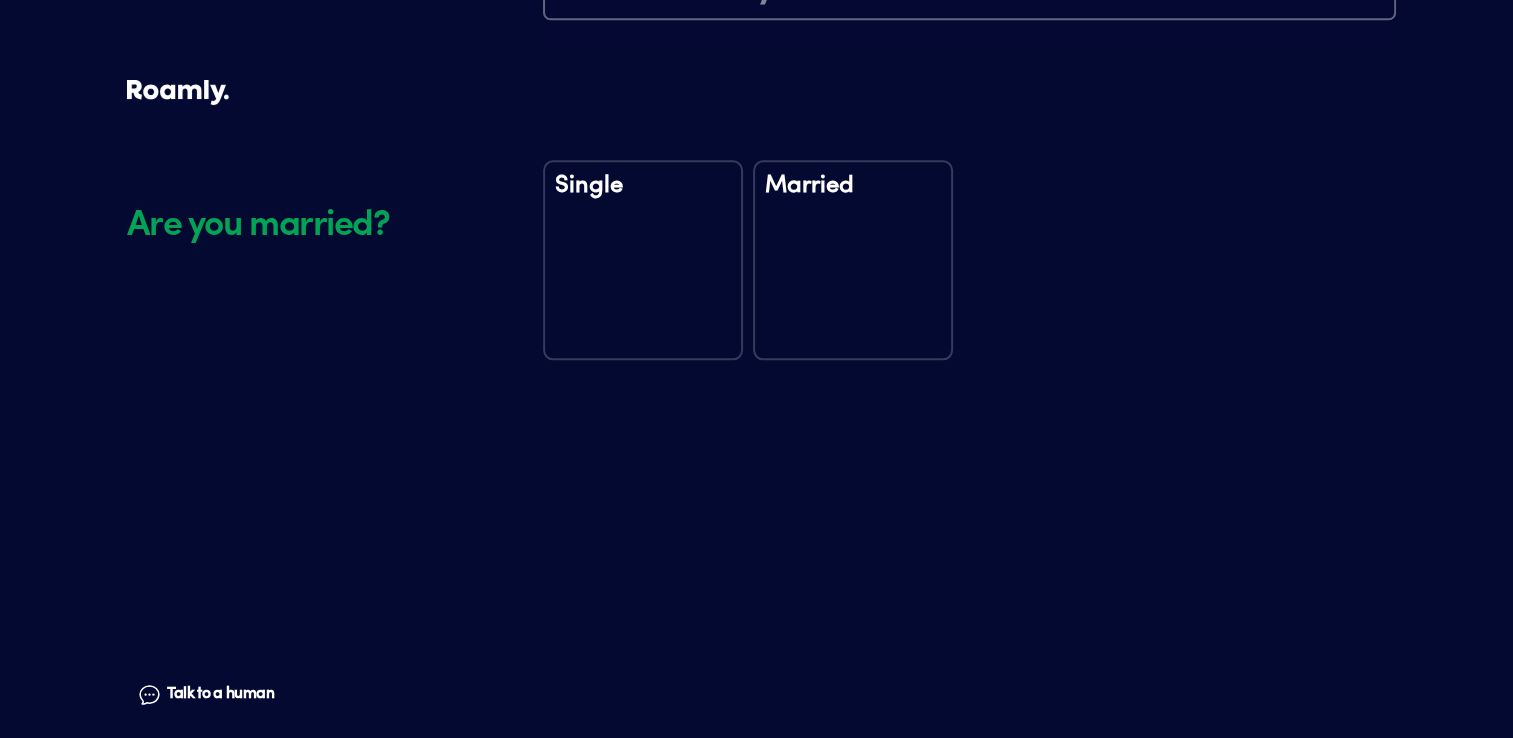 click on "Married" at bounding box center [853, 199] 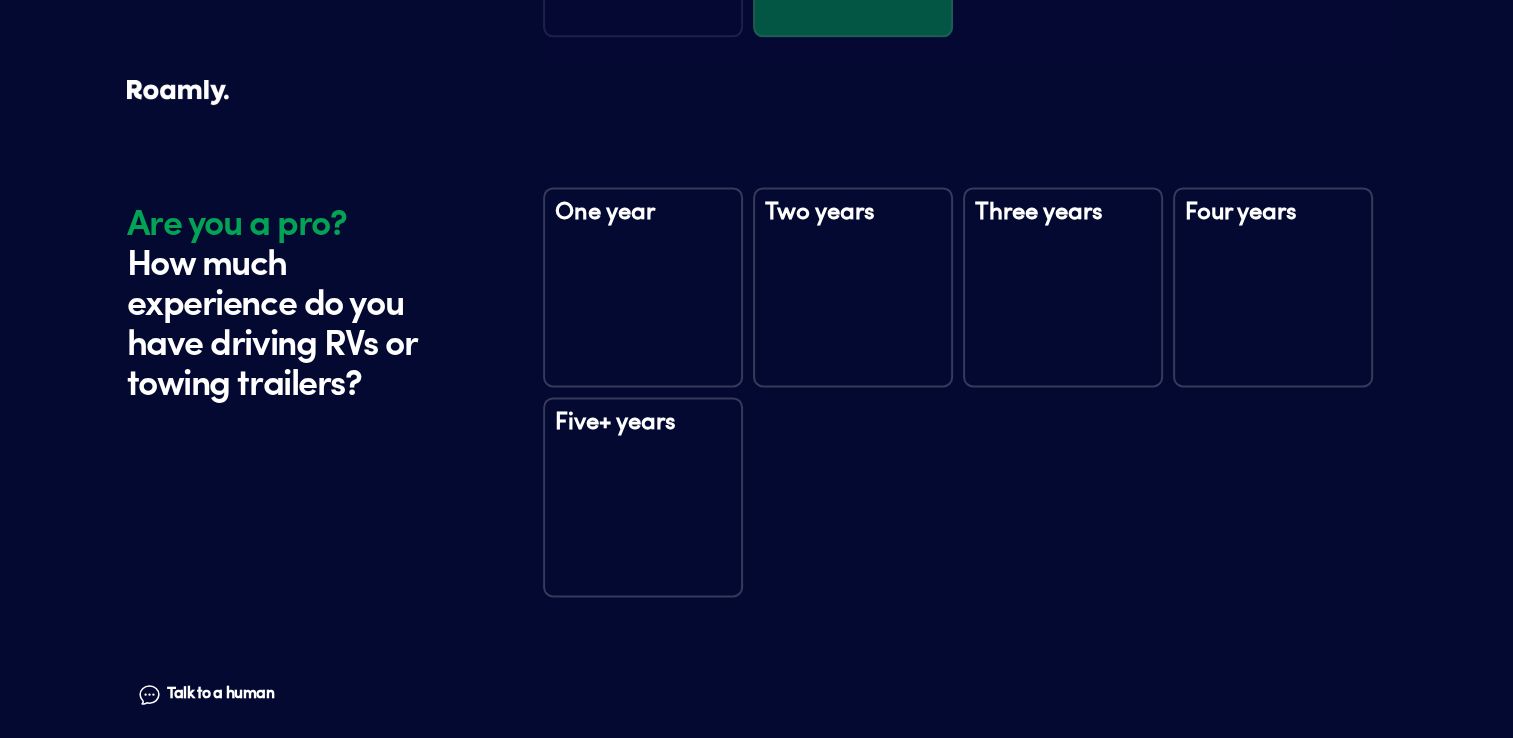 scroll, scrollTop: 2726, scrollLeft: 0, axis: vertical 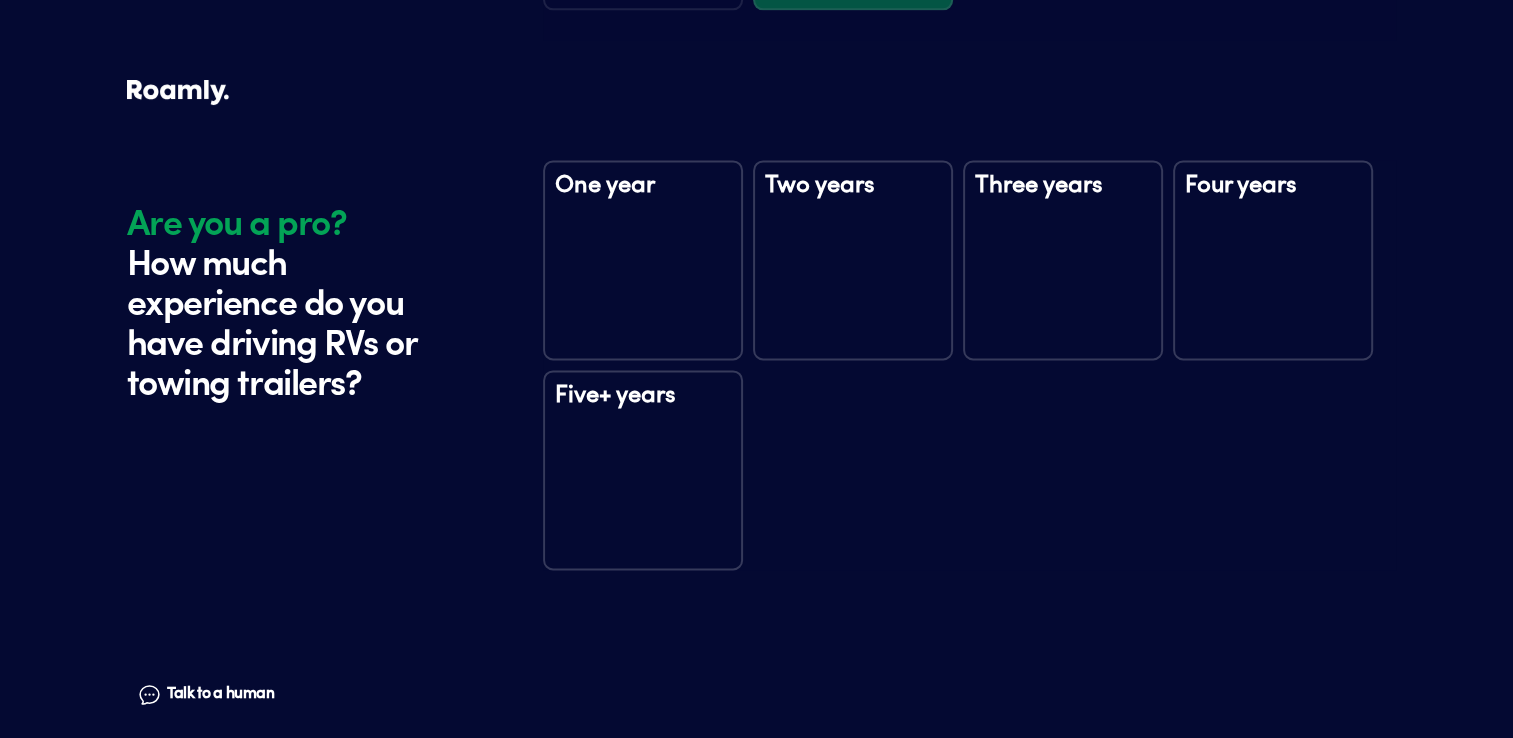click on "Five+ years" at bounding box center [643, 409] 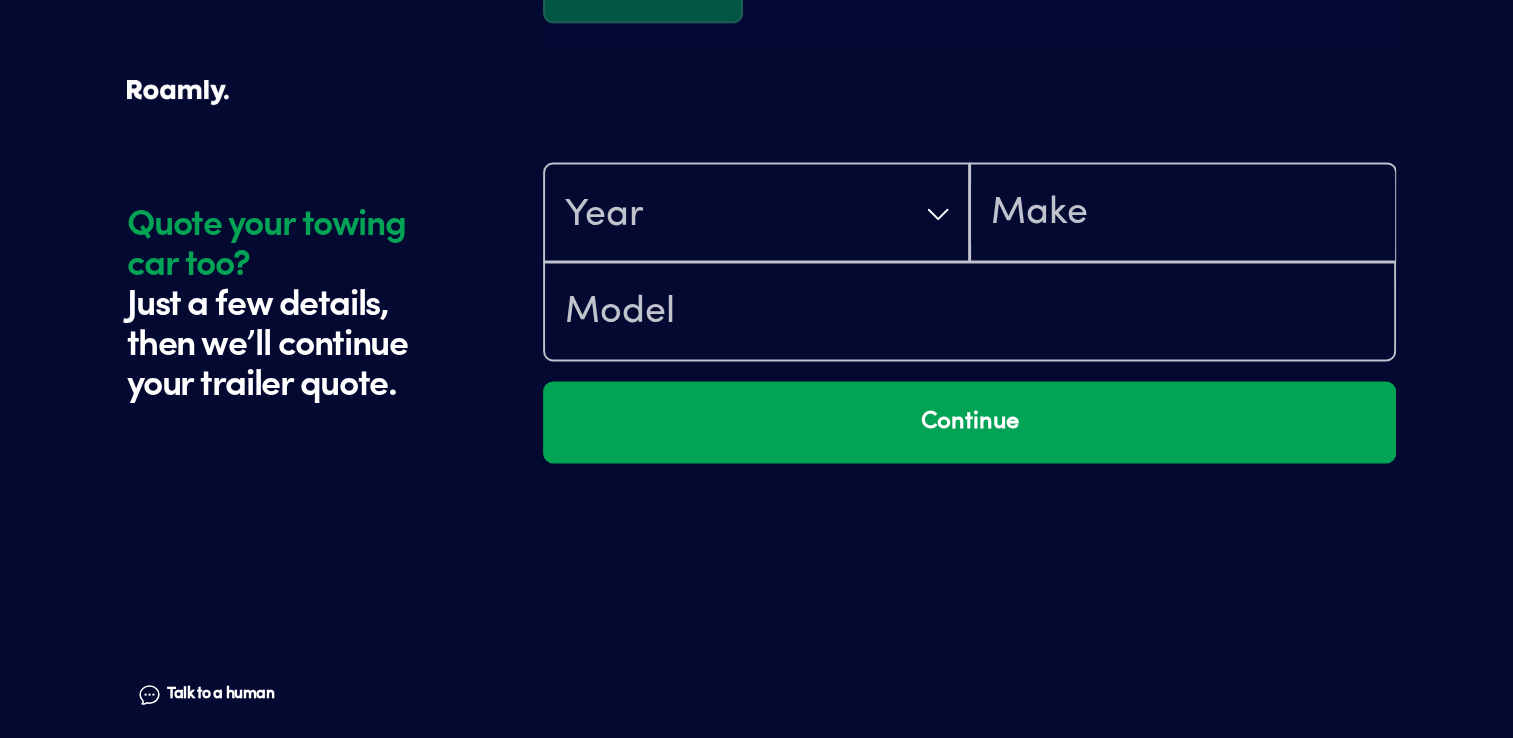 scroll, scrollTop: 3316, scrollLeft: 0, axis: vertical 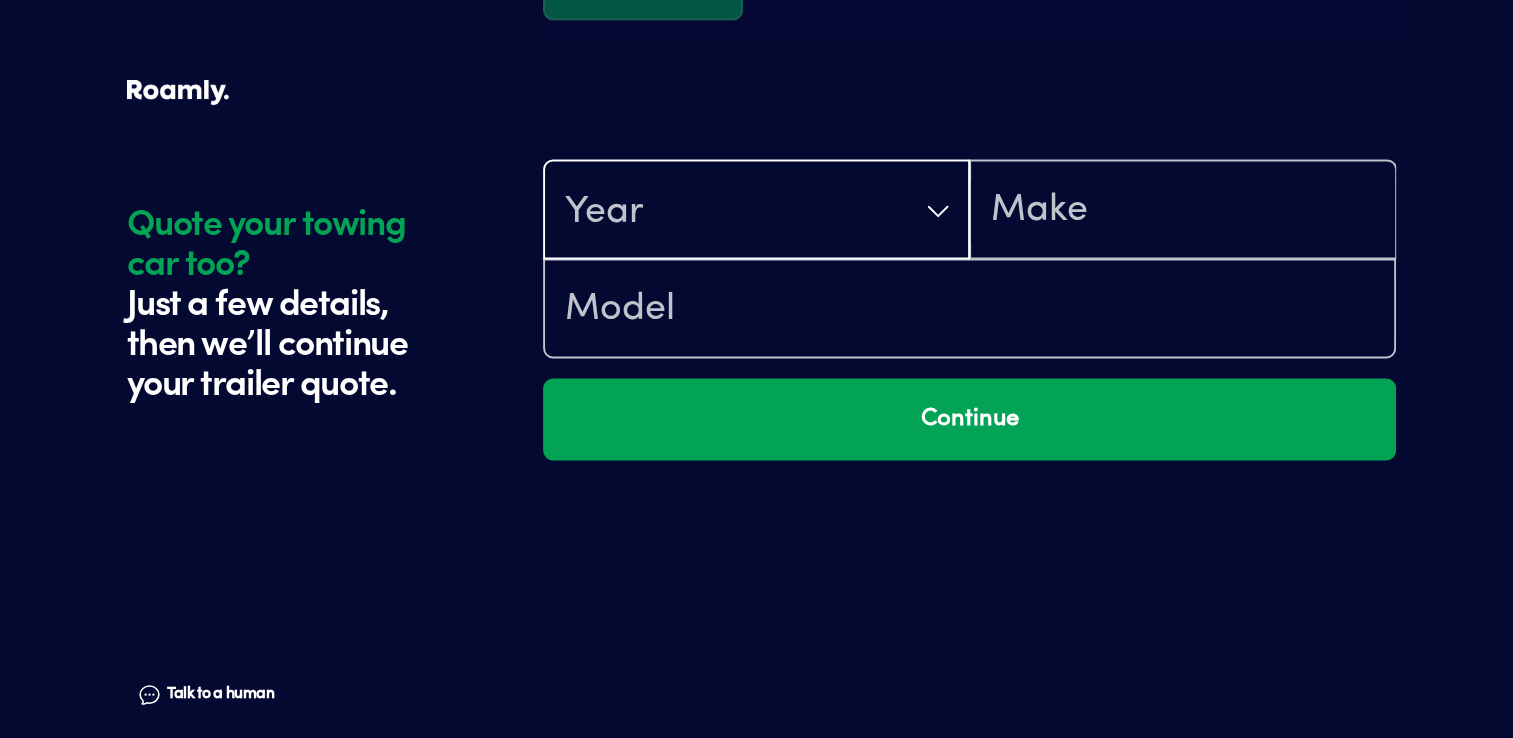 drag, startPoint x: 834, startPoint y: 198, endPoint x: 813, endPoint y: 105, distance: 95.34149 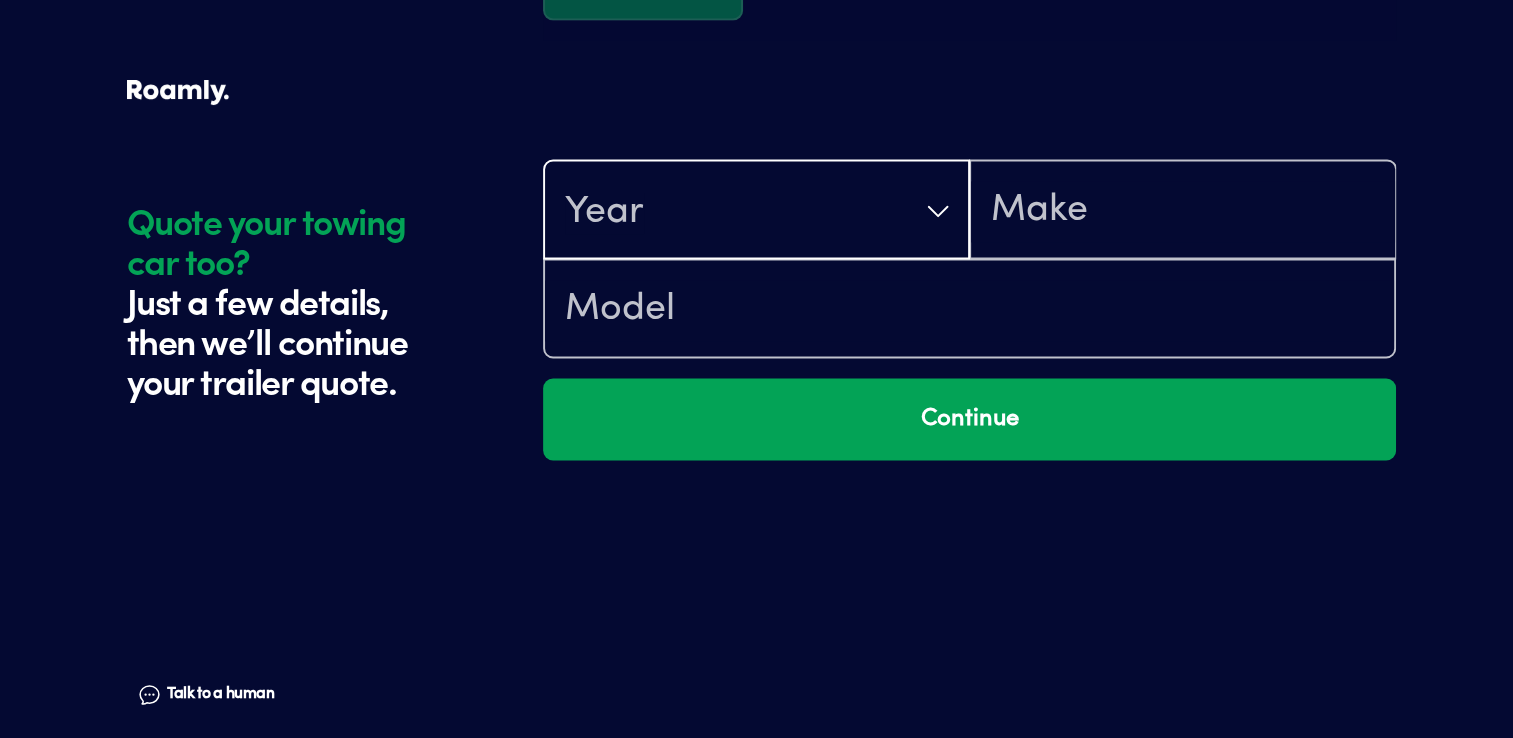 click on "Year" at bounding box center (756, 211) 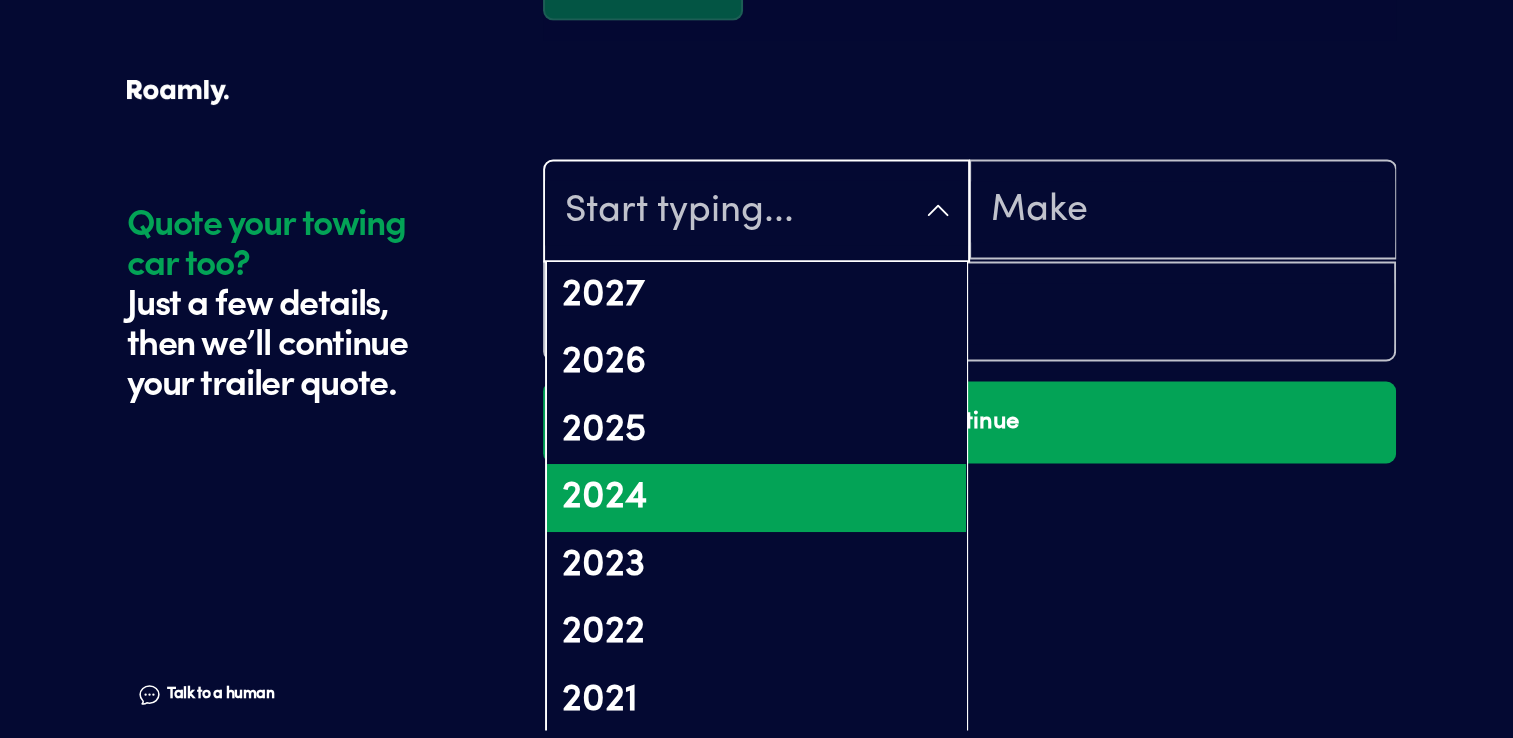 click on "2024" at bounding box center (756, 498) 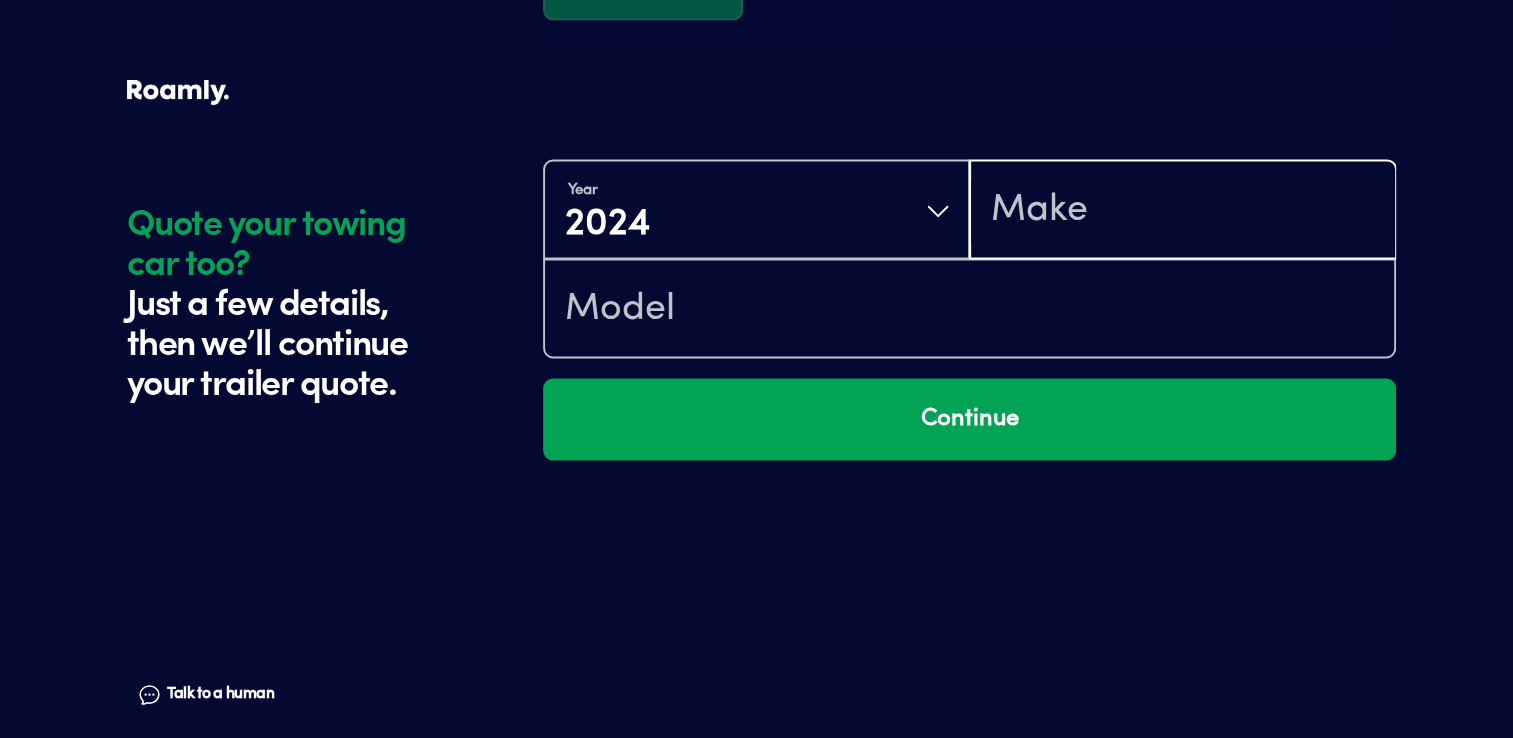 click at bounding box center [1182, 211] 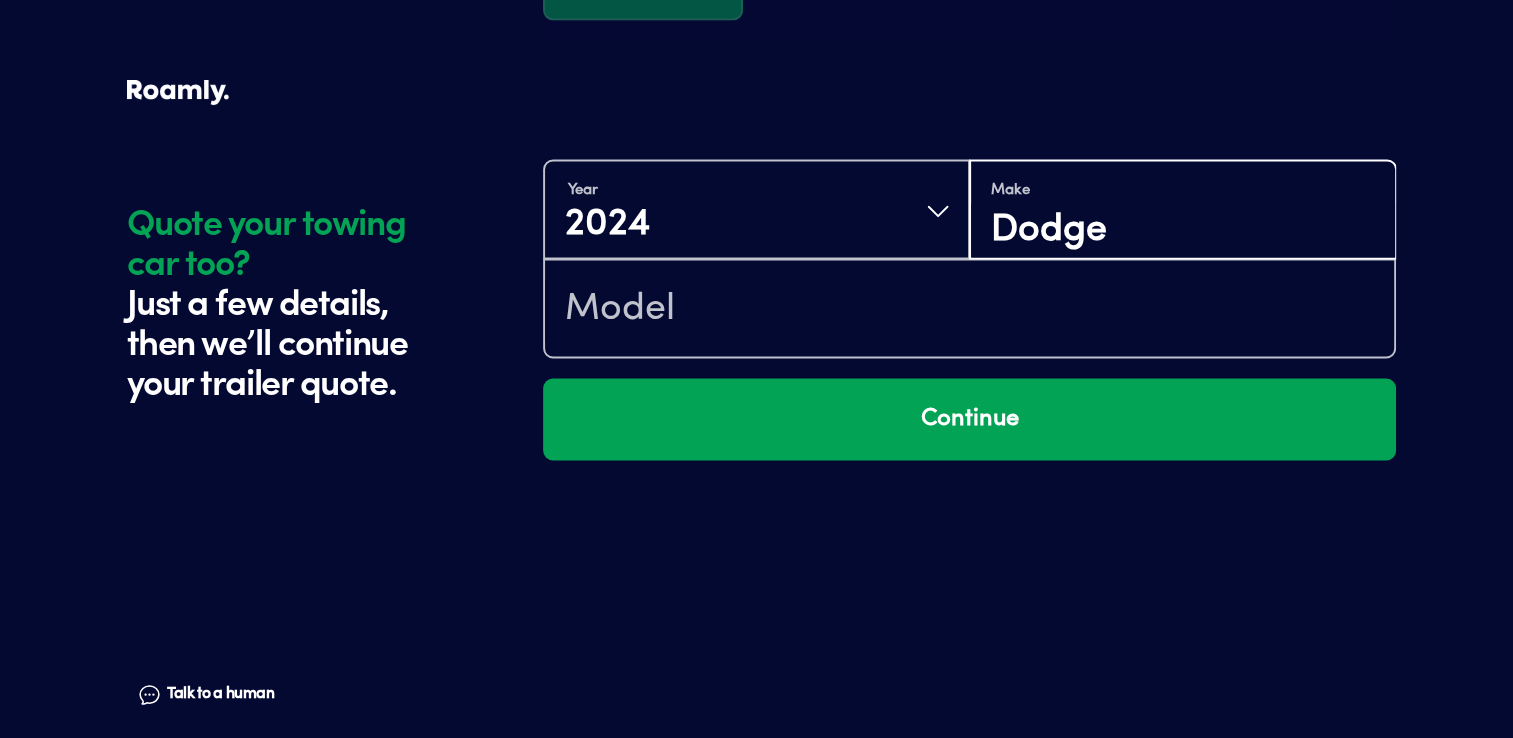 type on "Dodge" 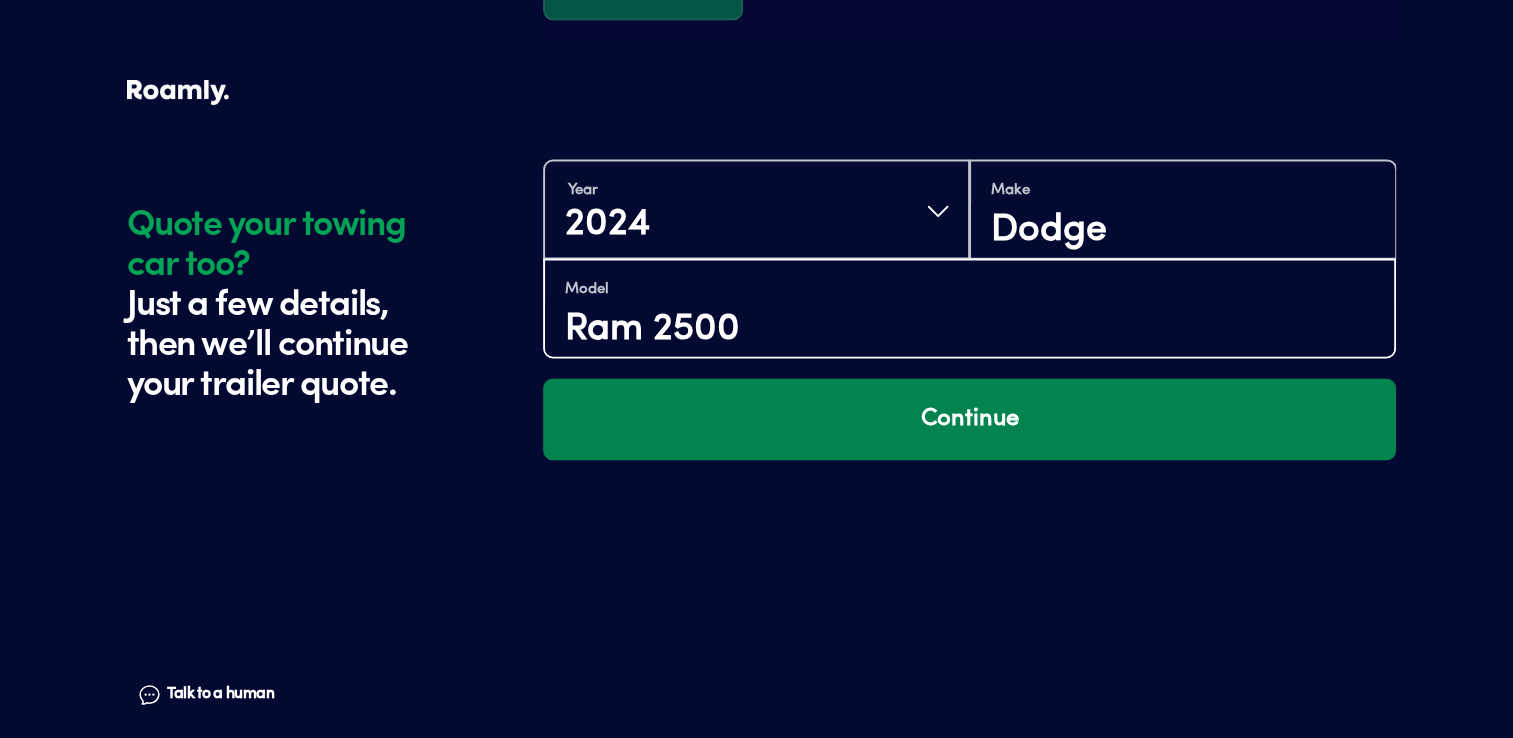 type on "Ram 2500" 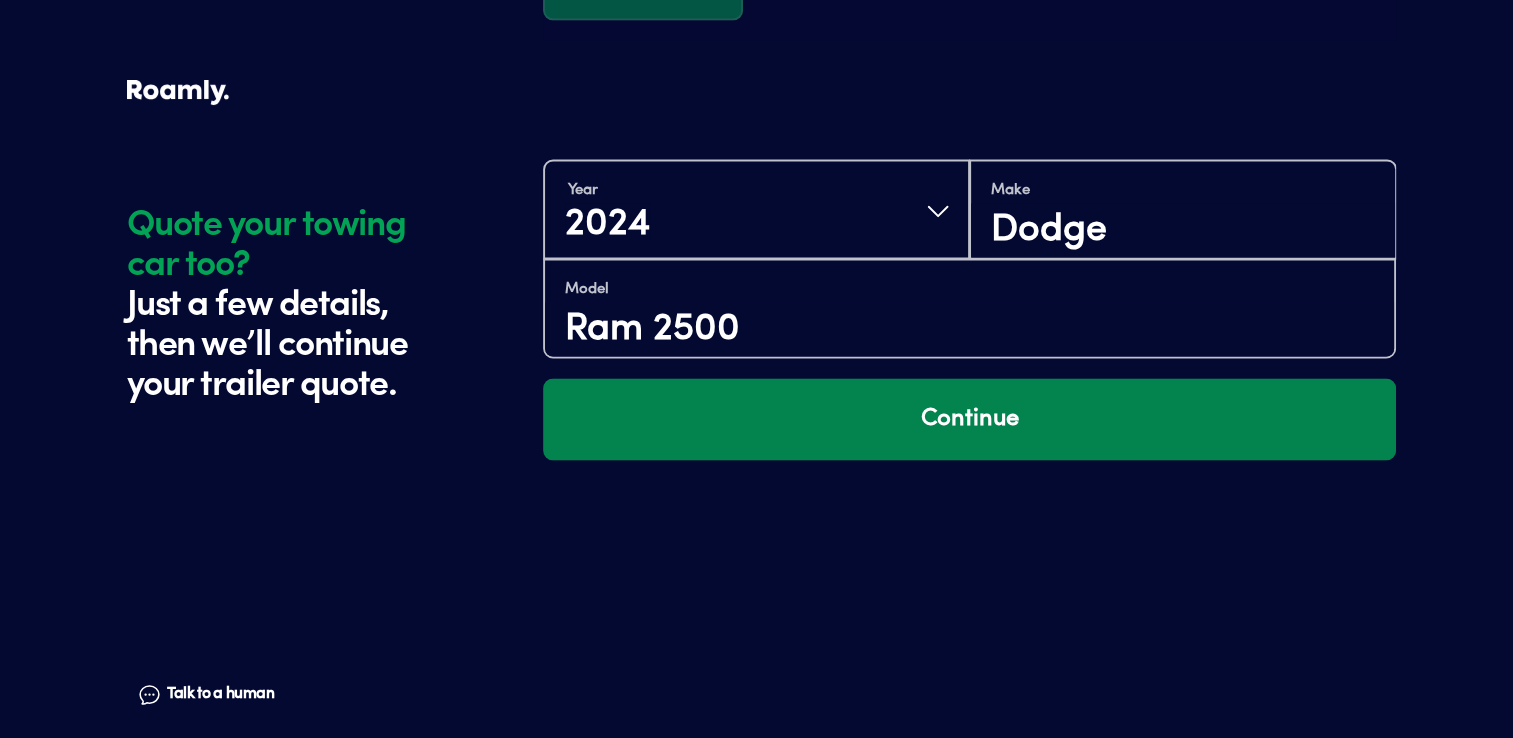 click on "Continue" at bounding box center (969, 419) 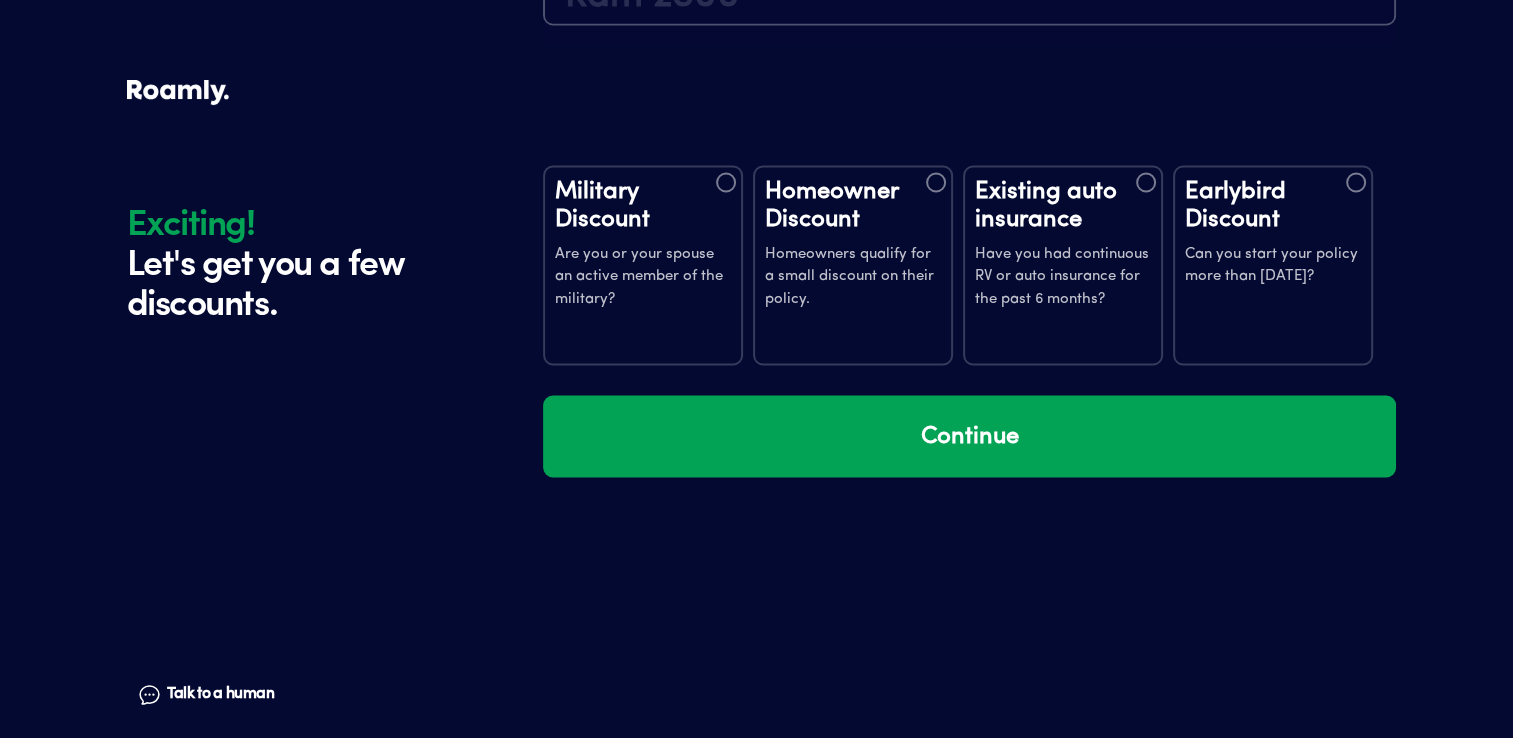 scroll, scrollTop: 3694, scrollLeft: 0, axis: vertical 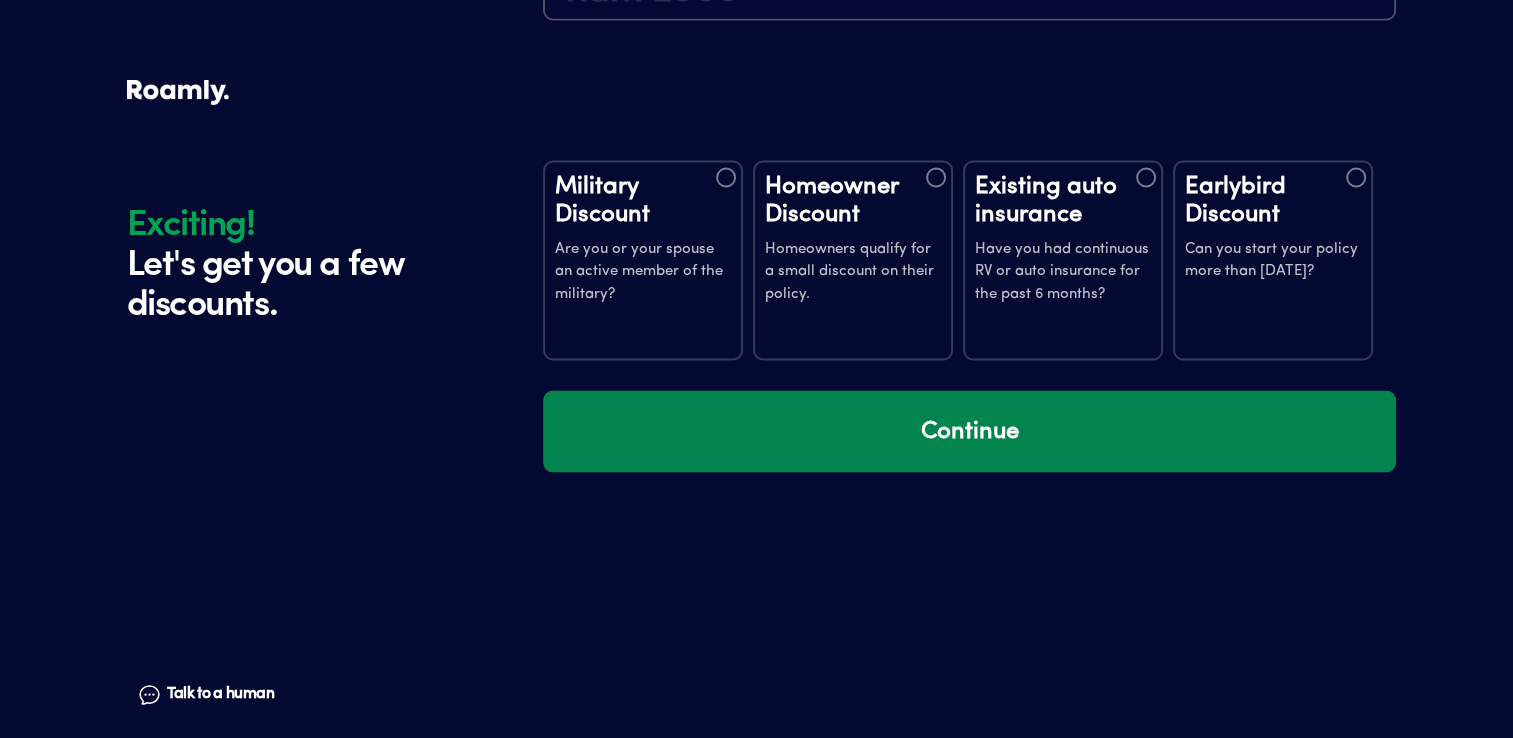 click on "Continue" at bounding box center [969, 431] 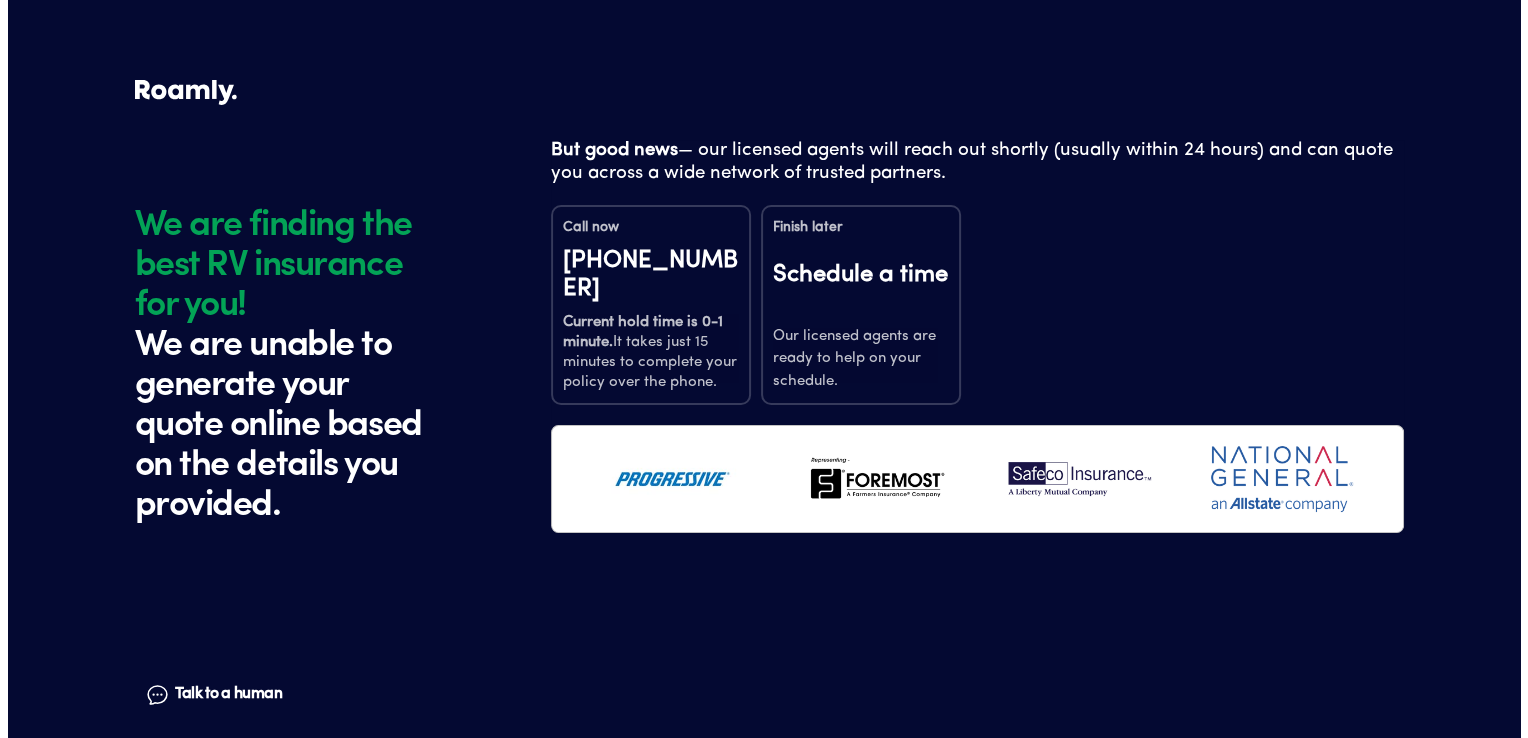 scroll, scrollTop: 0, scrollLeft: 0, axis: both 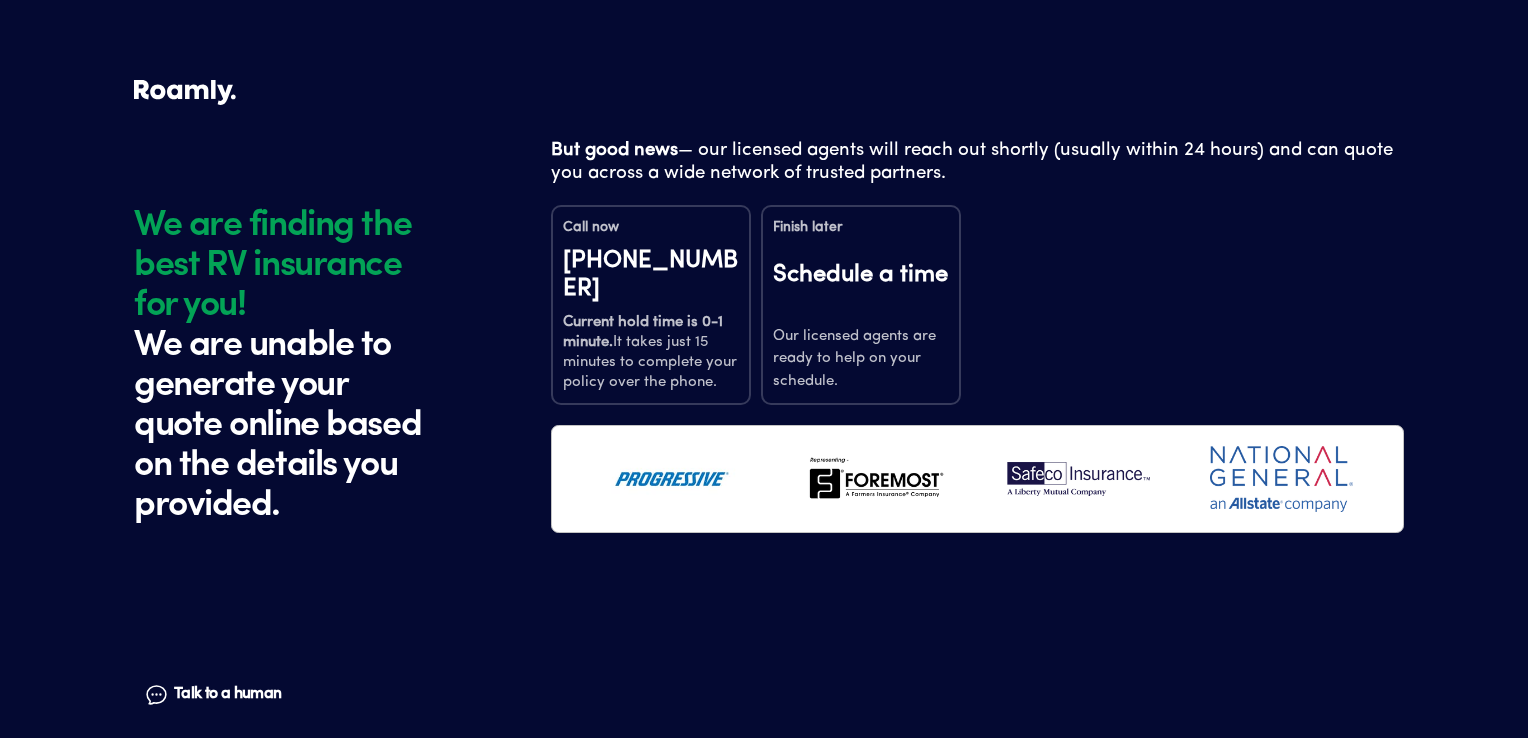 click on "[PHONE_NUMBER] Current hold time is 0-1 minute. It takes just 15 minutes to complete your policy over the phone." at bounding box center [651, 320] 